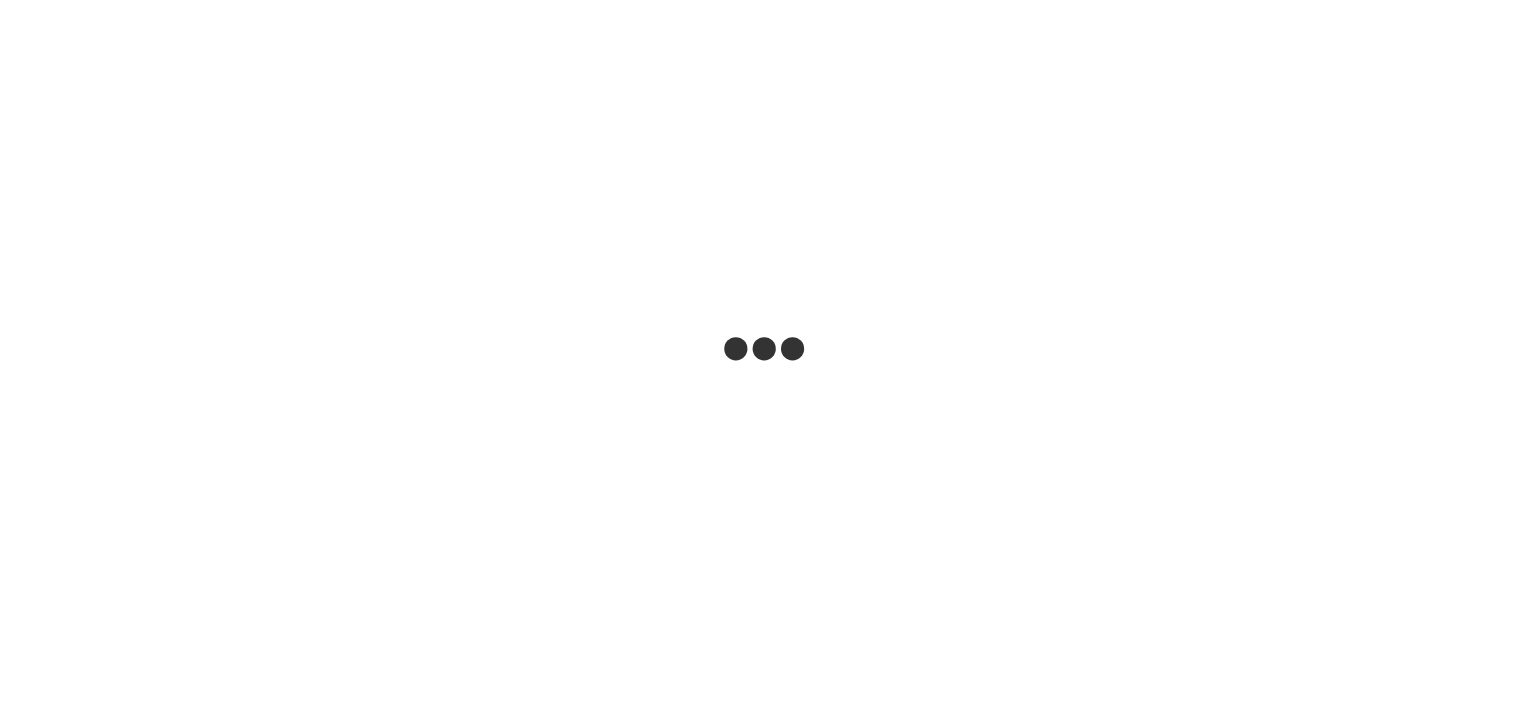 scroll, scrollTop: 0, scrollLeft: 0, axis: both 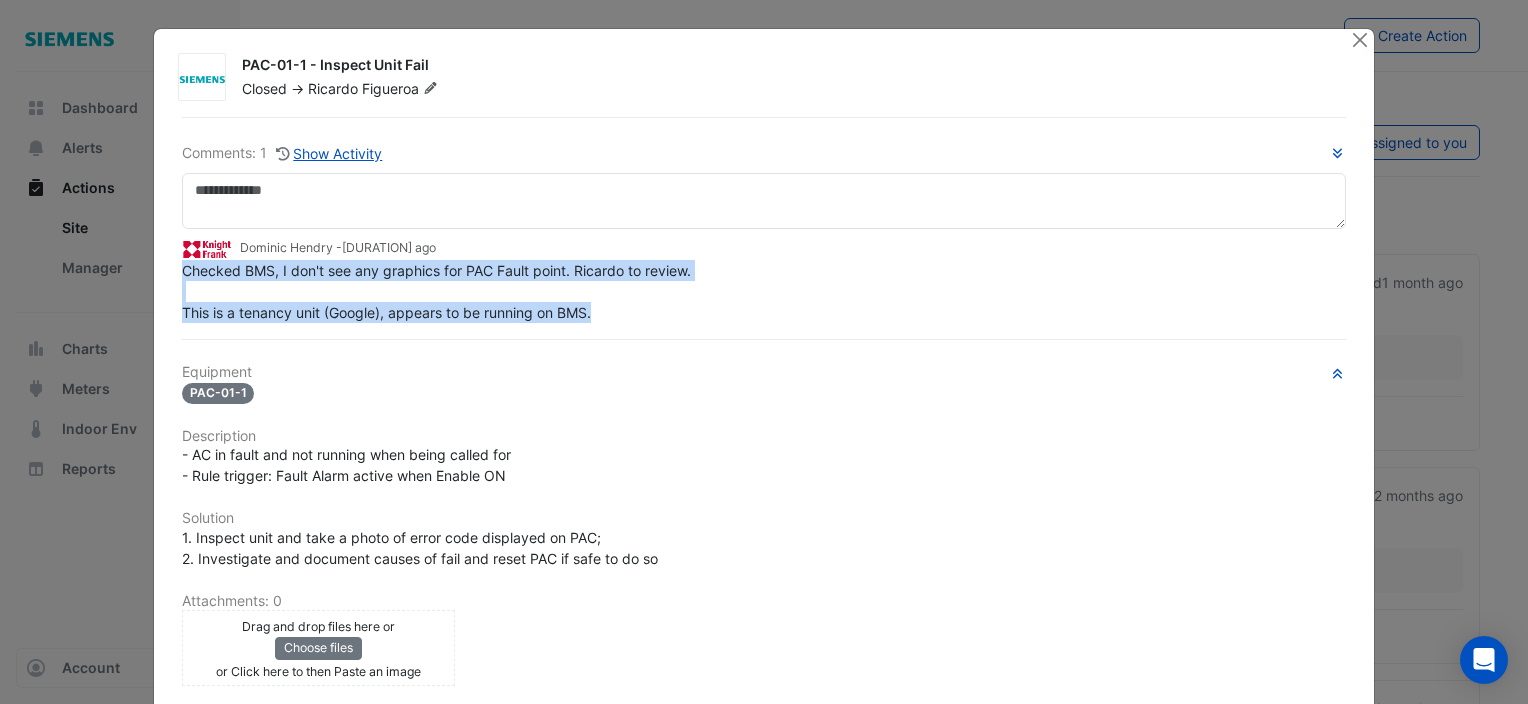 drag, startPoint x: 588, startPoint y: 310, endPoint x: 154, endPoint y: 264, distance: 436.43097 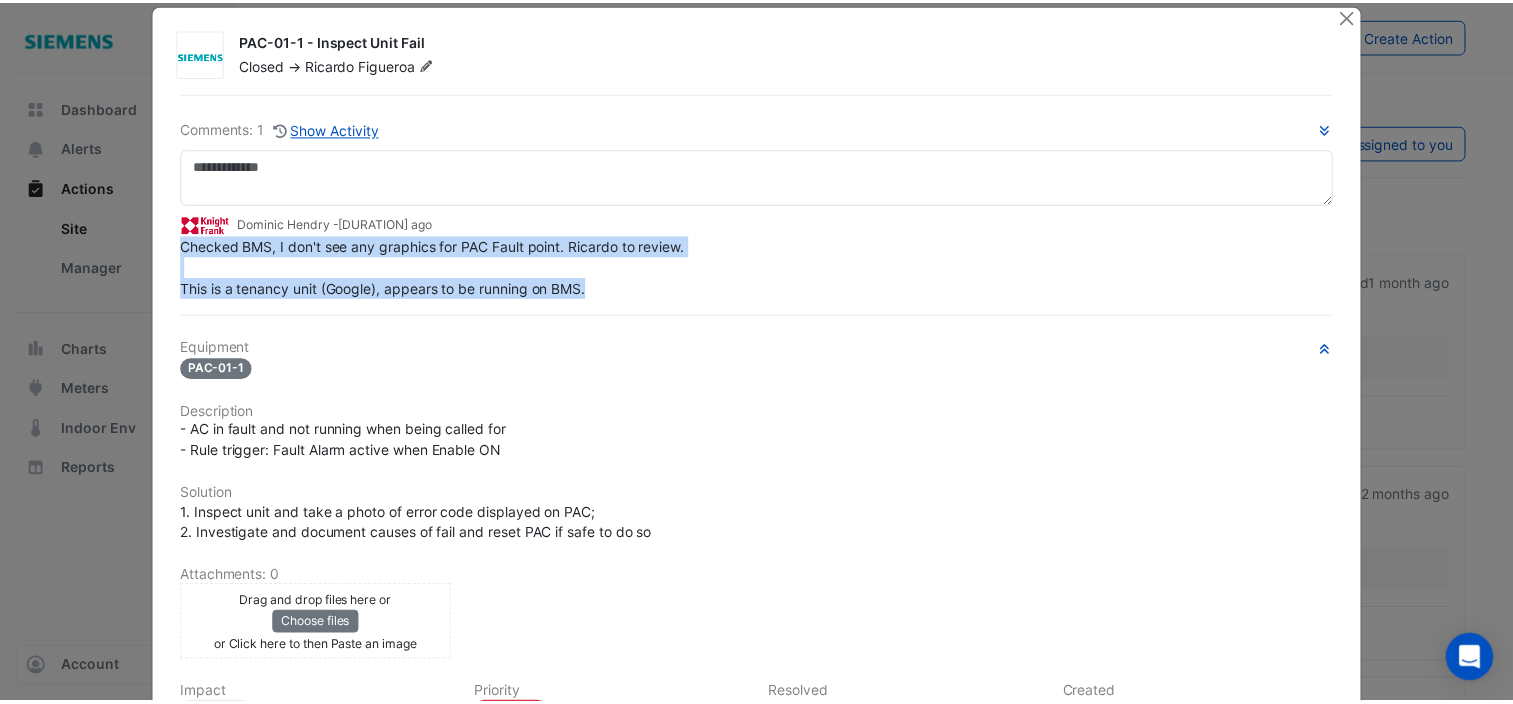 scroll, scrollTop: 0, scrollLeft: 0, axis: both 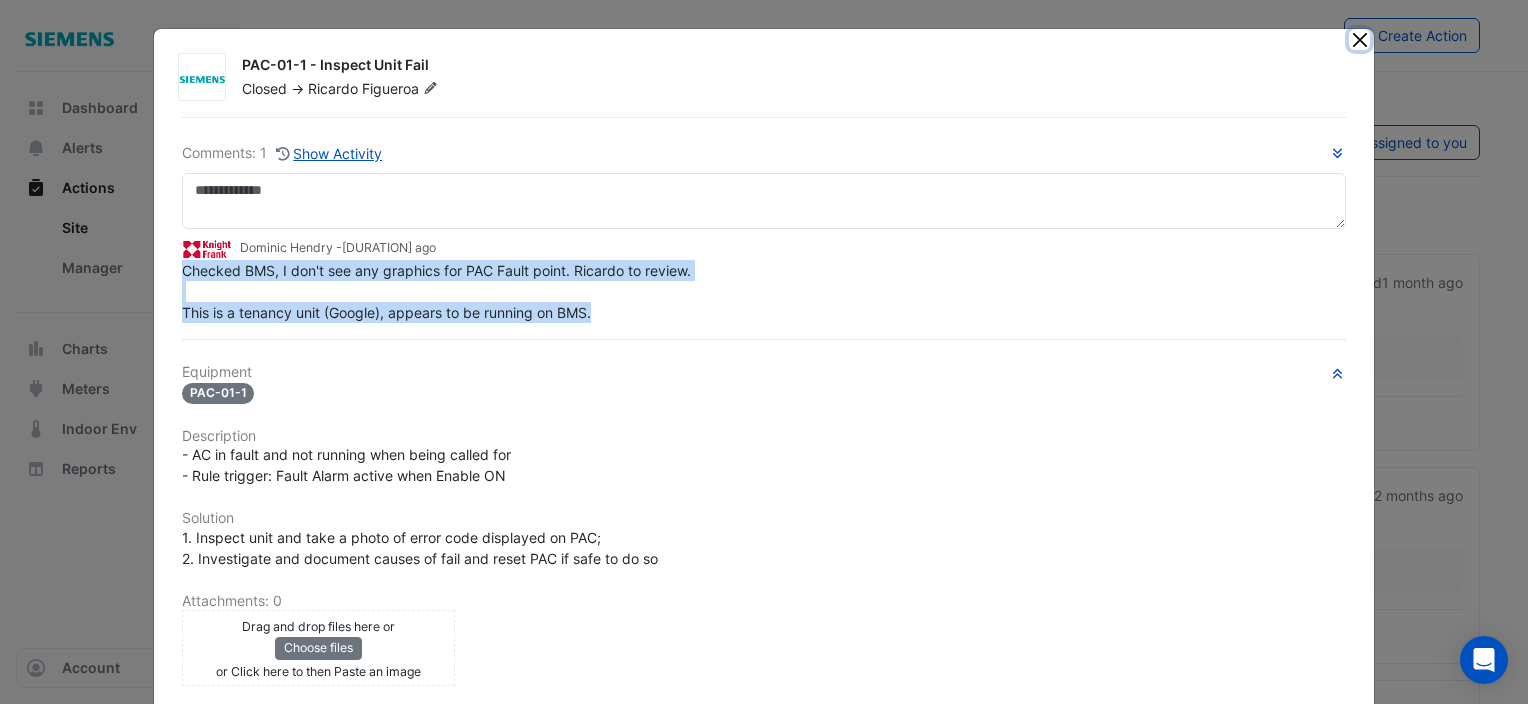 click 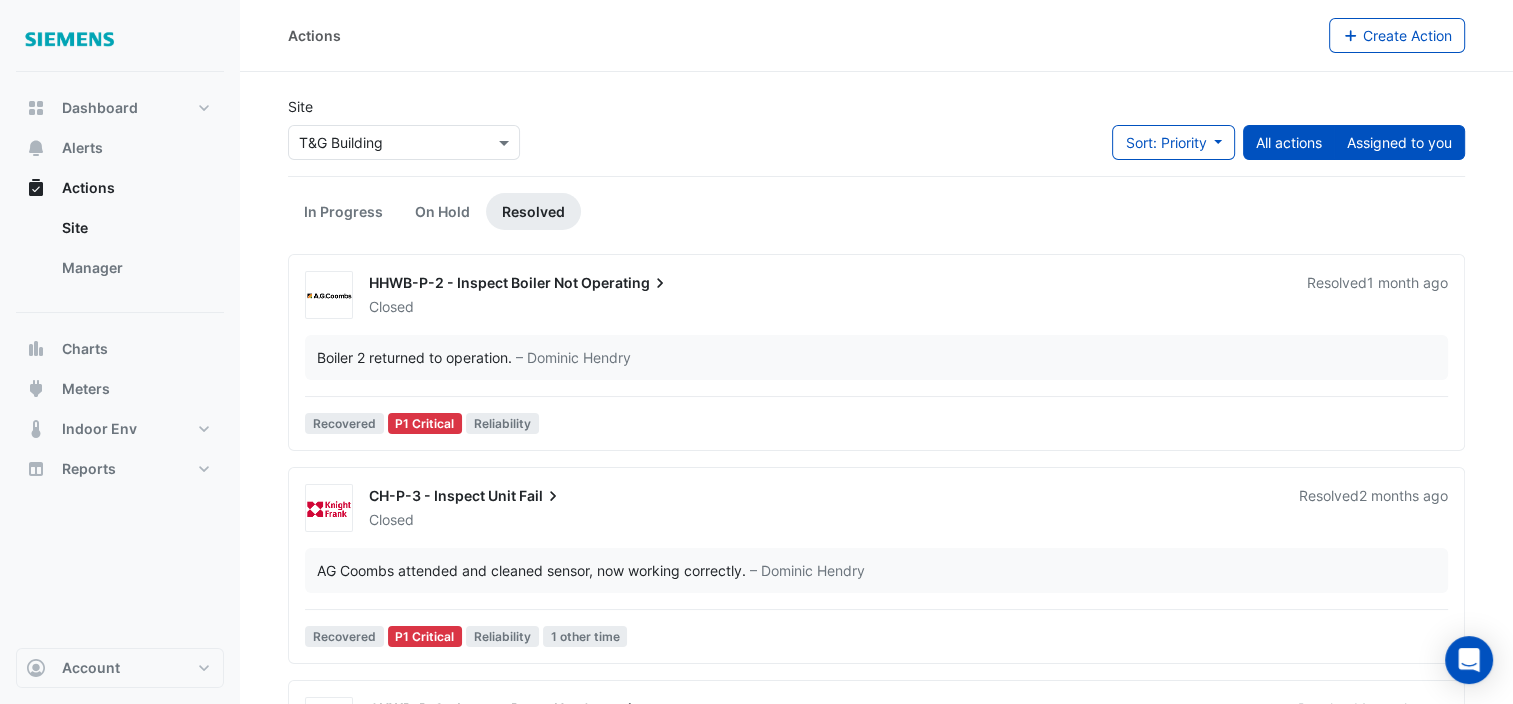 click on "Assigned to you" 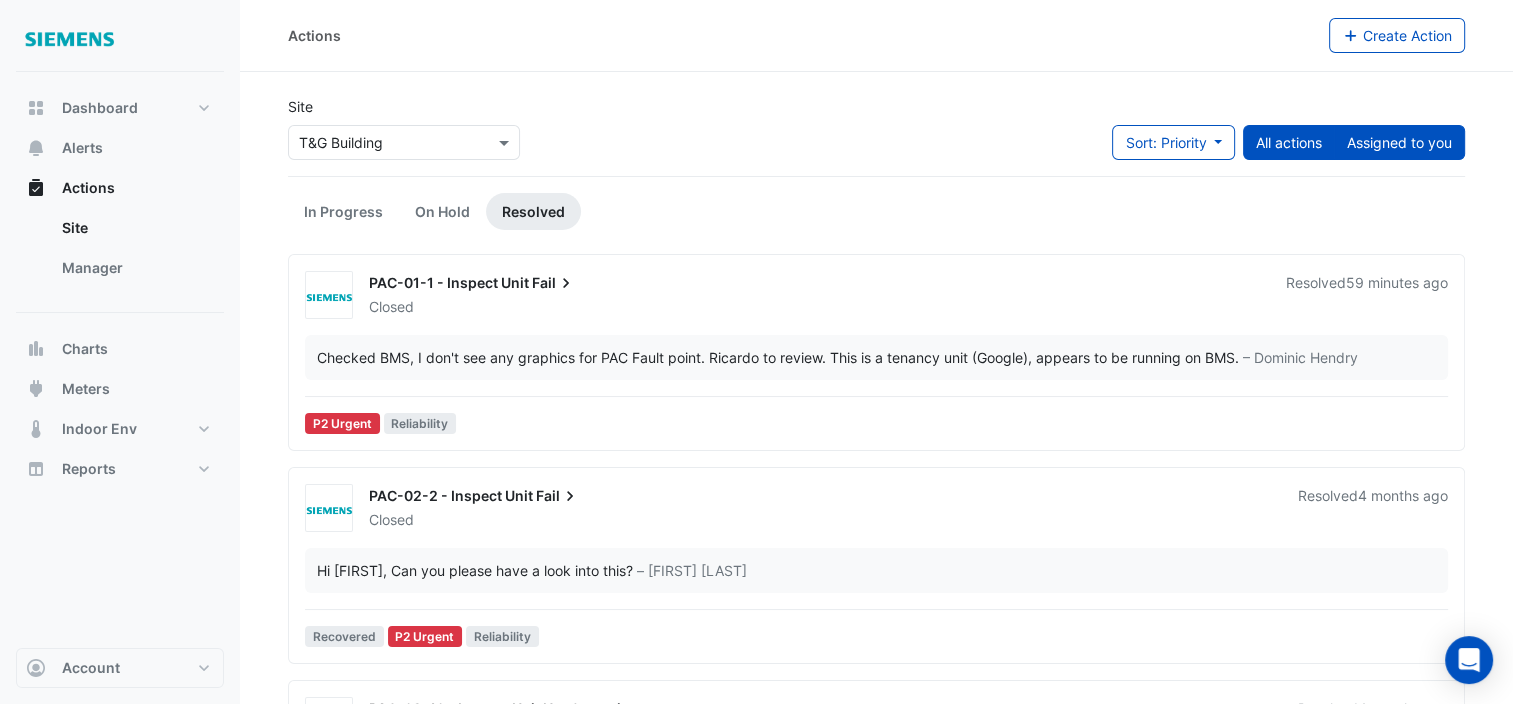 click on "All actions" 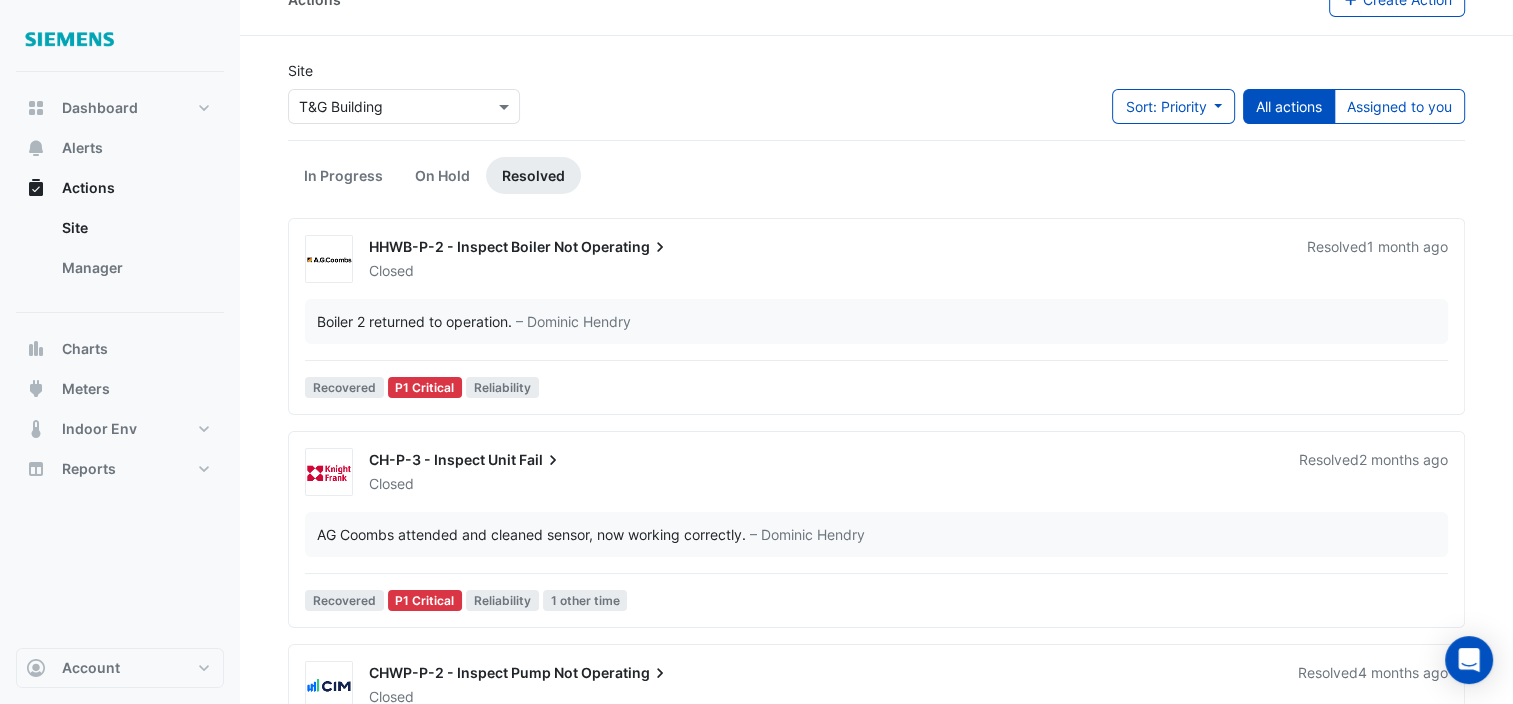 scroll, scrollTop: 0, scrollLeft: 0, axis: both 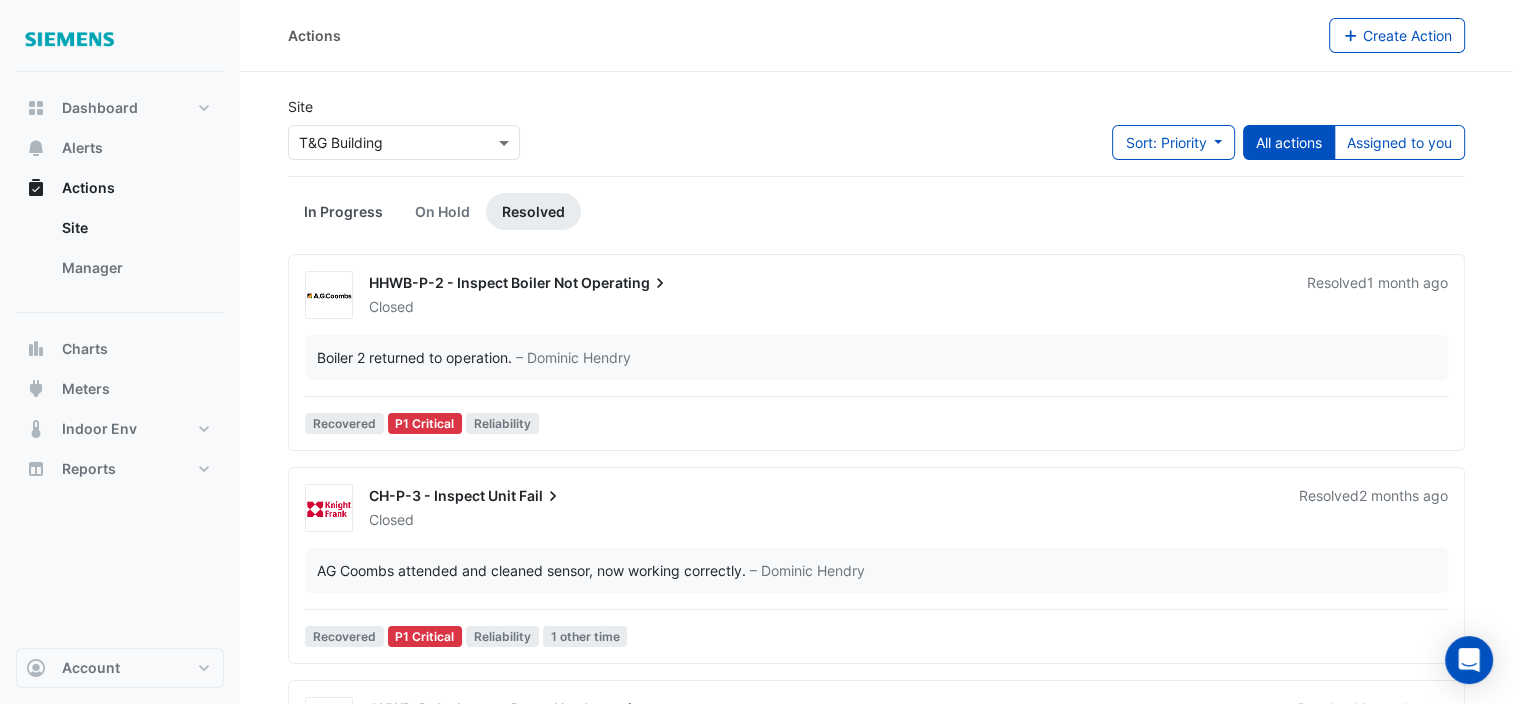 click on "In Progress" at bounding box center [343, 211] 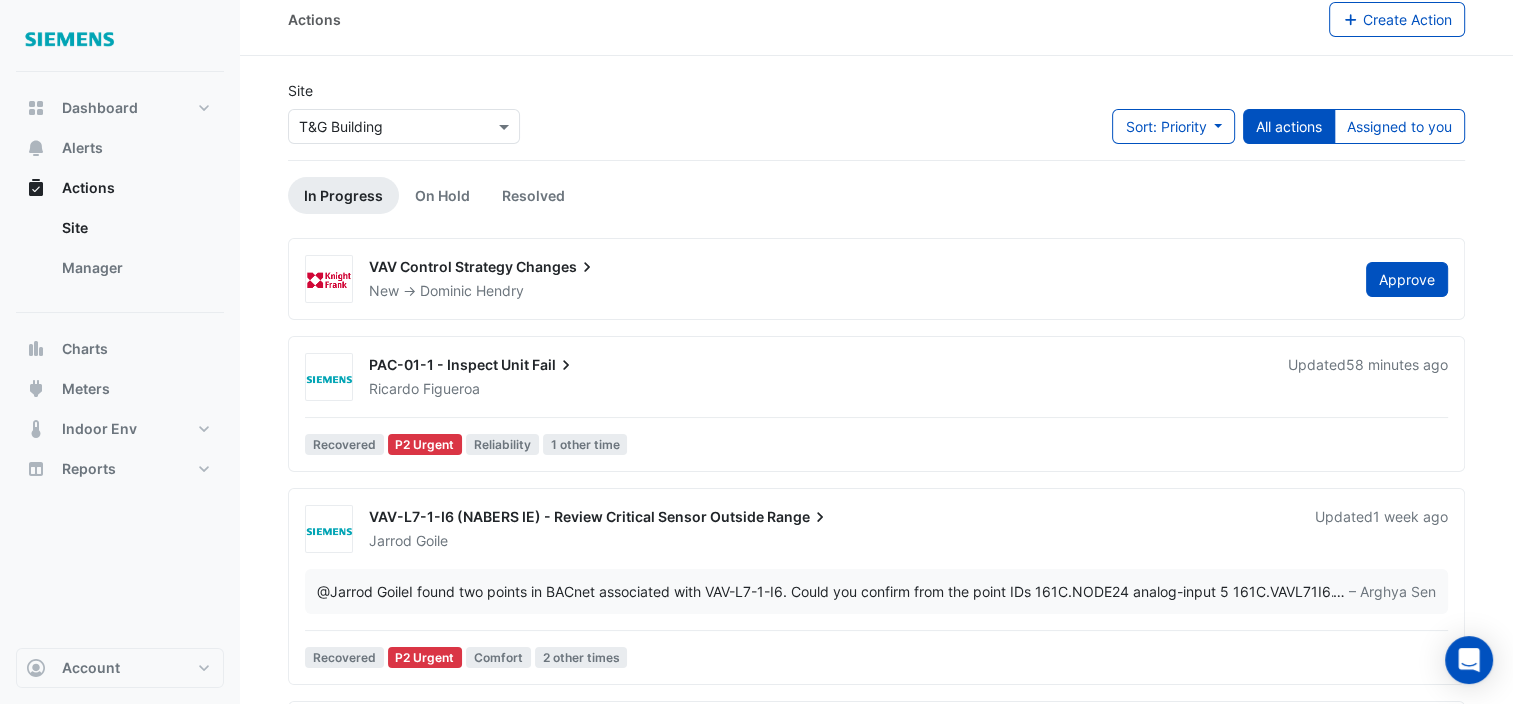 scroll, scrollTop: 0, scrollLeft: 0, axis: both 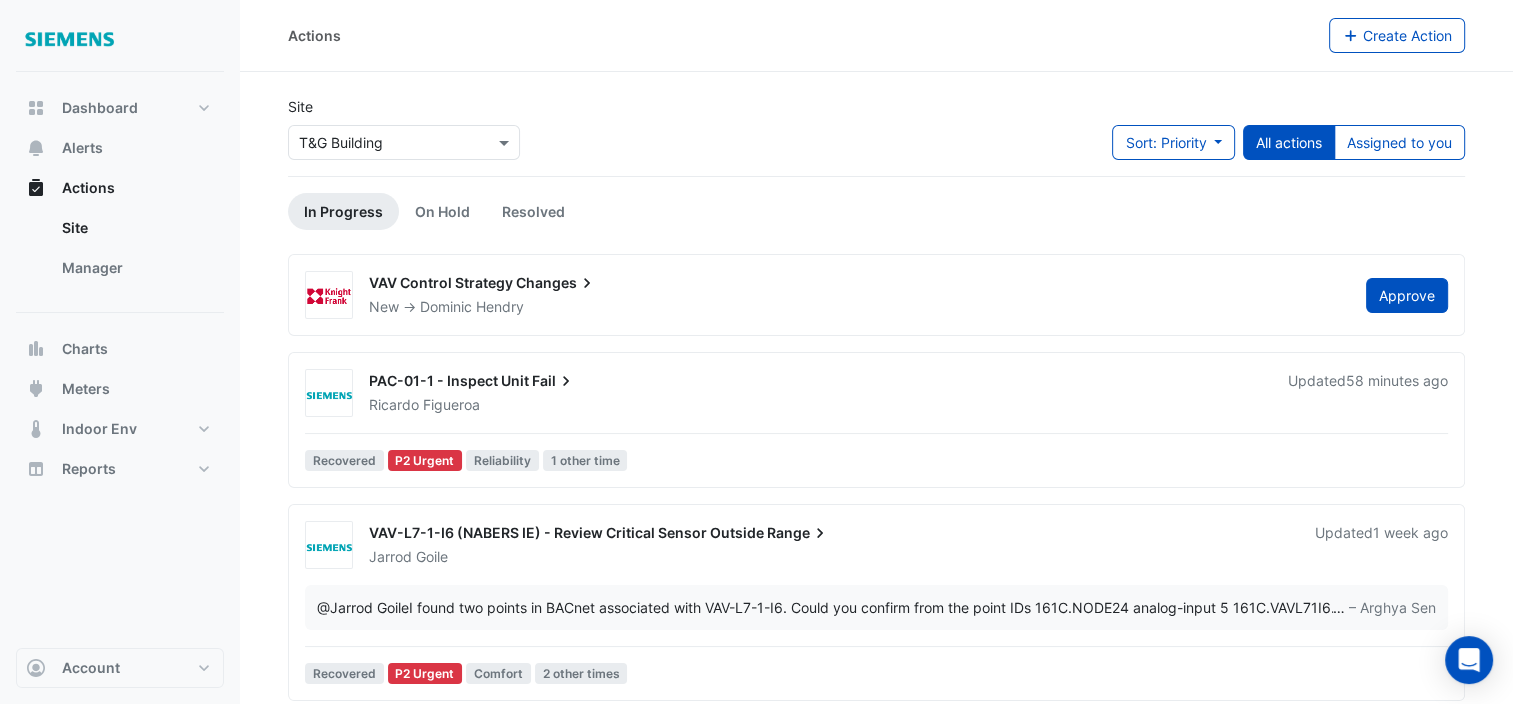 click at bounding box center (384, 143) 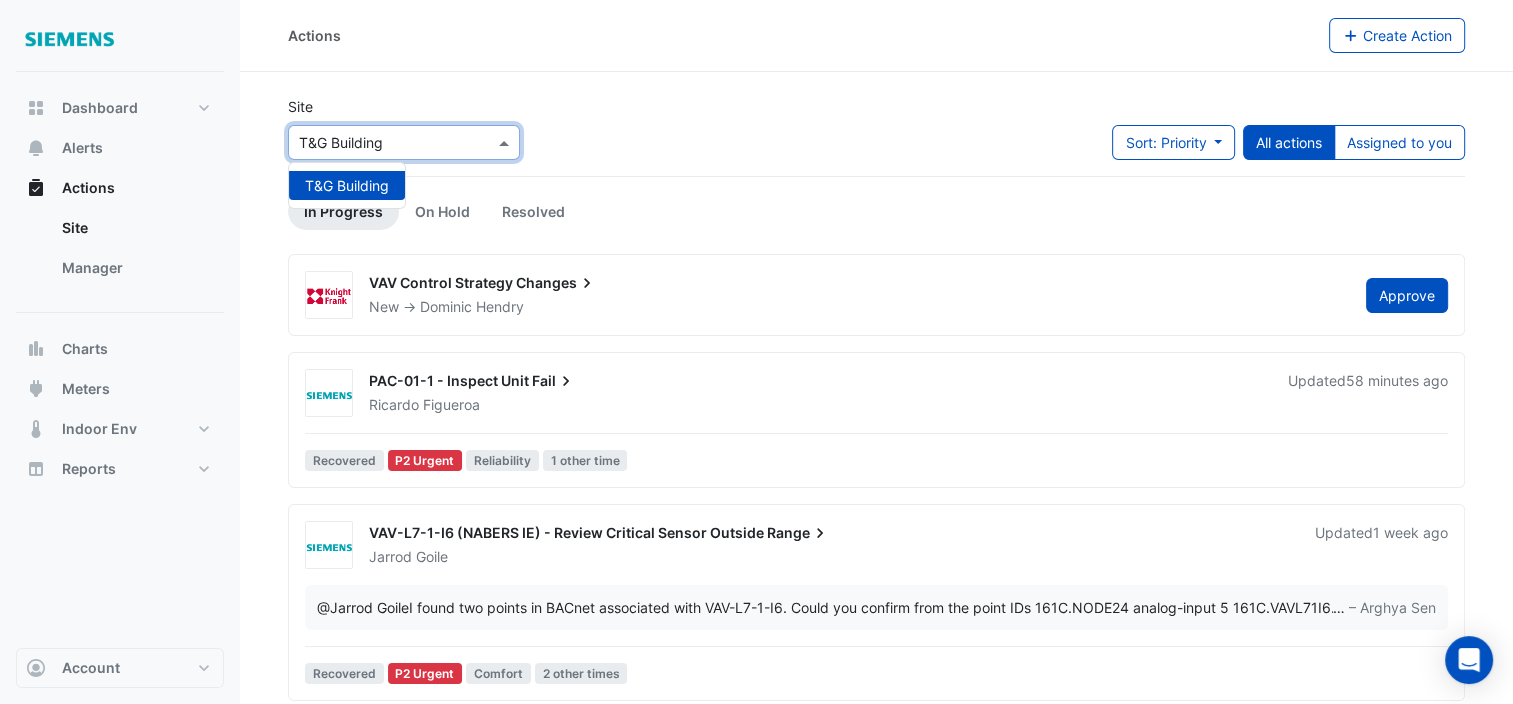 click at bounding box center (384, 143) 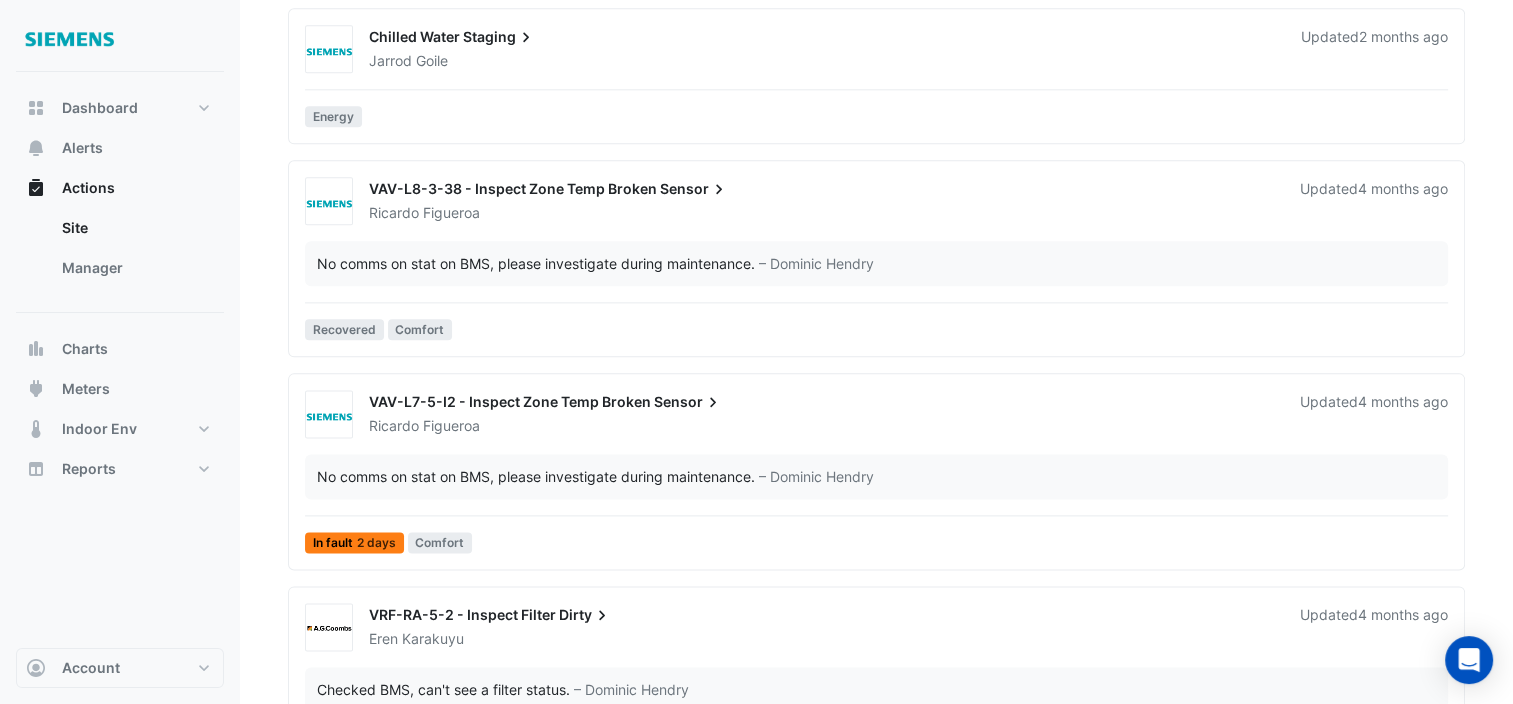scroll, scrollTop: 2500, scrollLeft: 0, axis: vertical 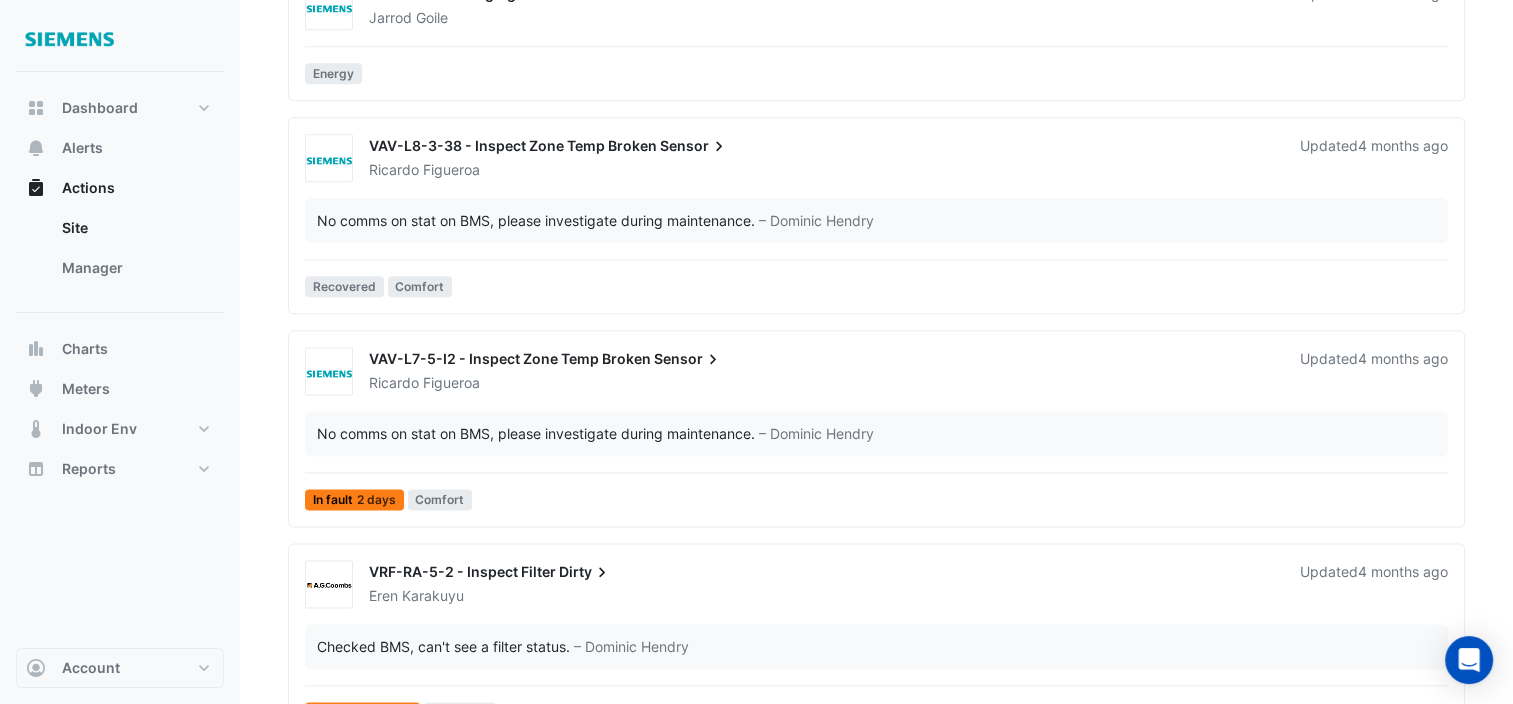 click on "VAV-L8-3-38 - Inspect Zone Temp Broken" at bounding box center (513, 145) 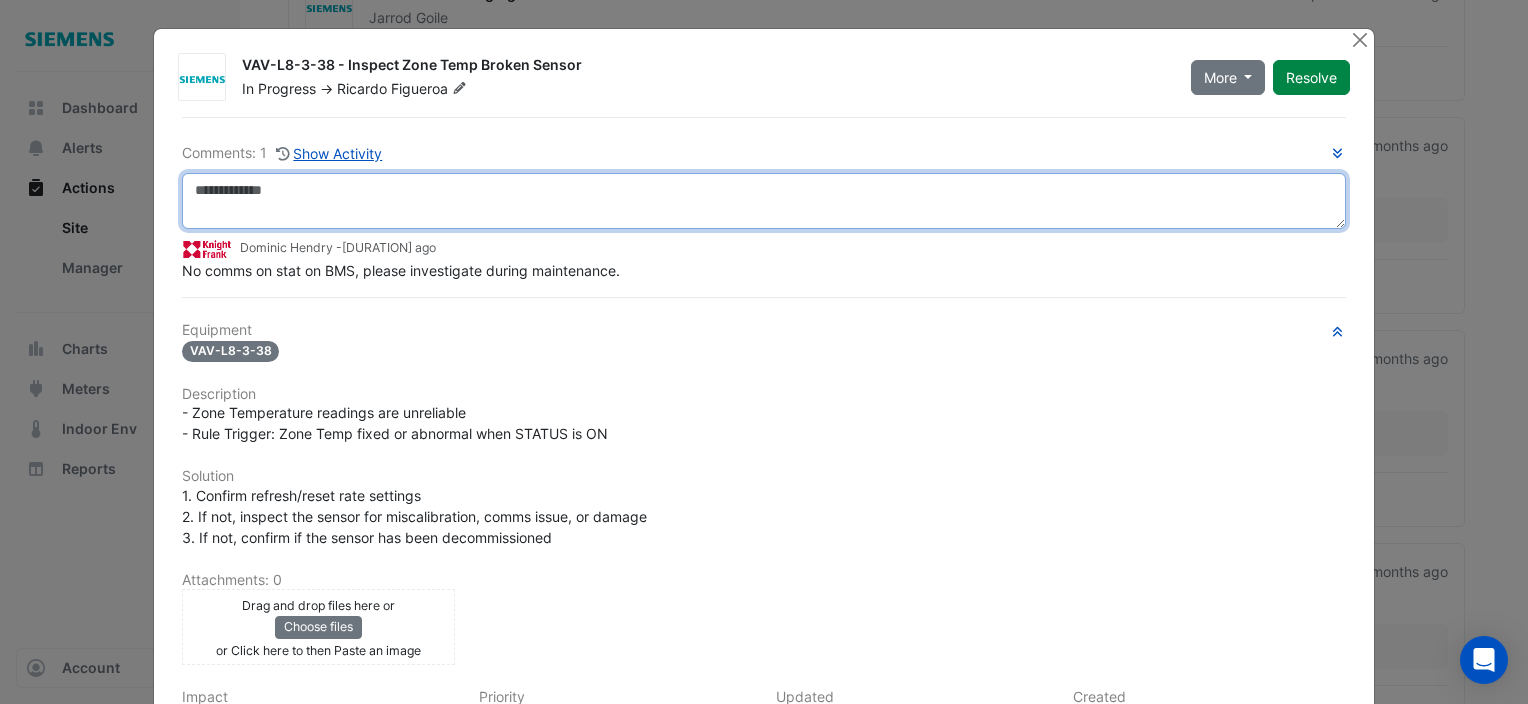 click at bounding box center (764, 201) 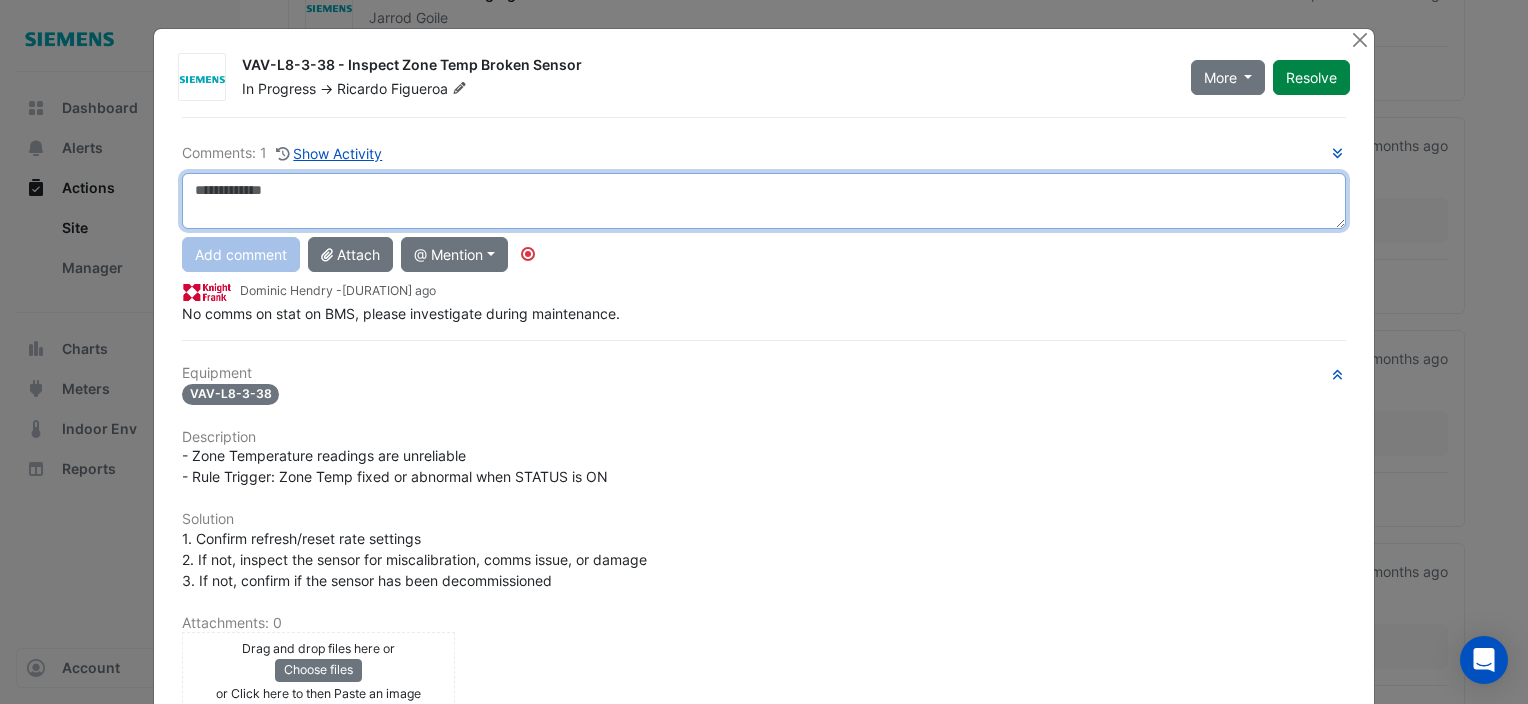 click at bounding box center [764, 201] 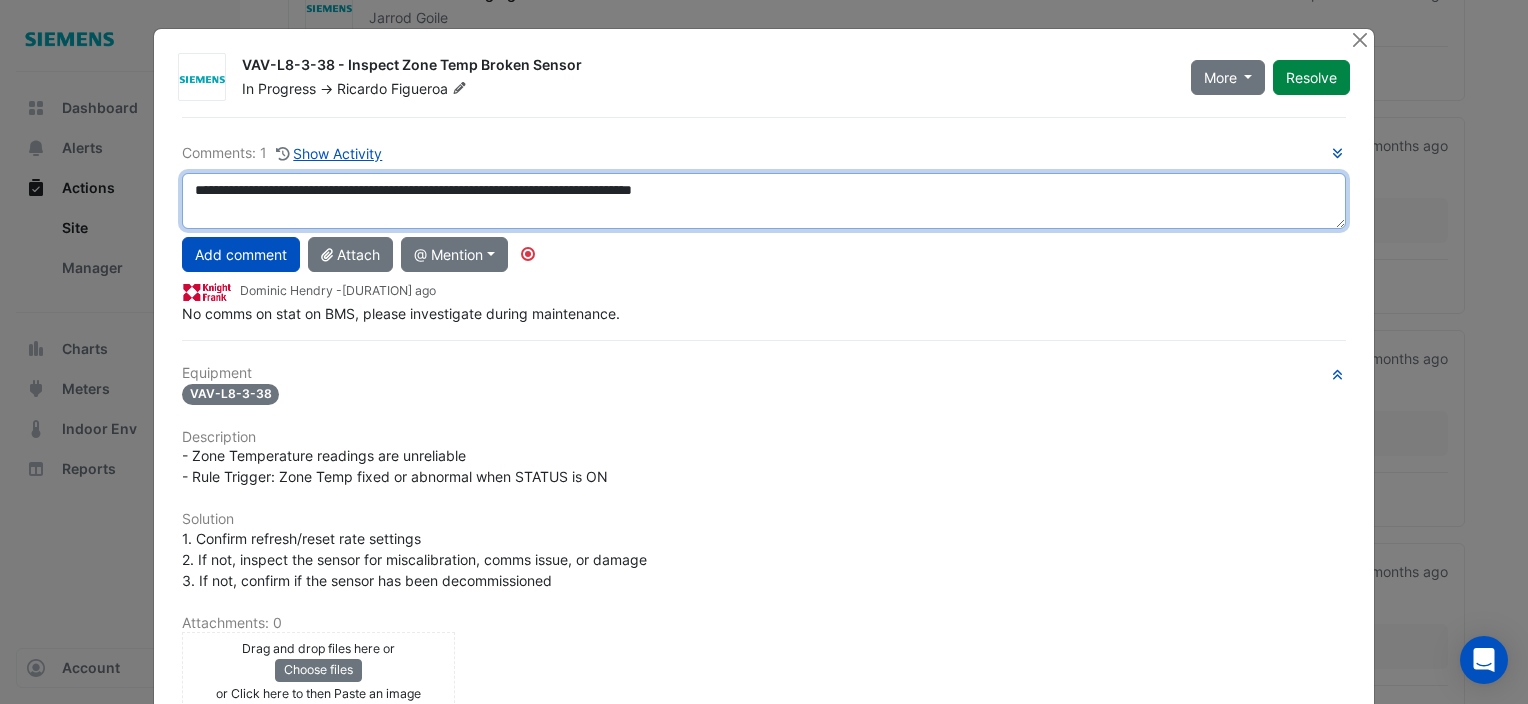 click on "**********" at bounding box center [764, 201] 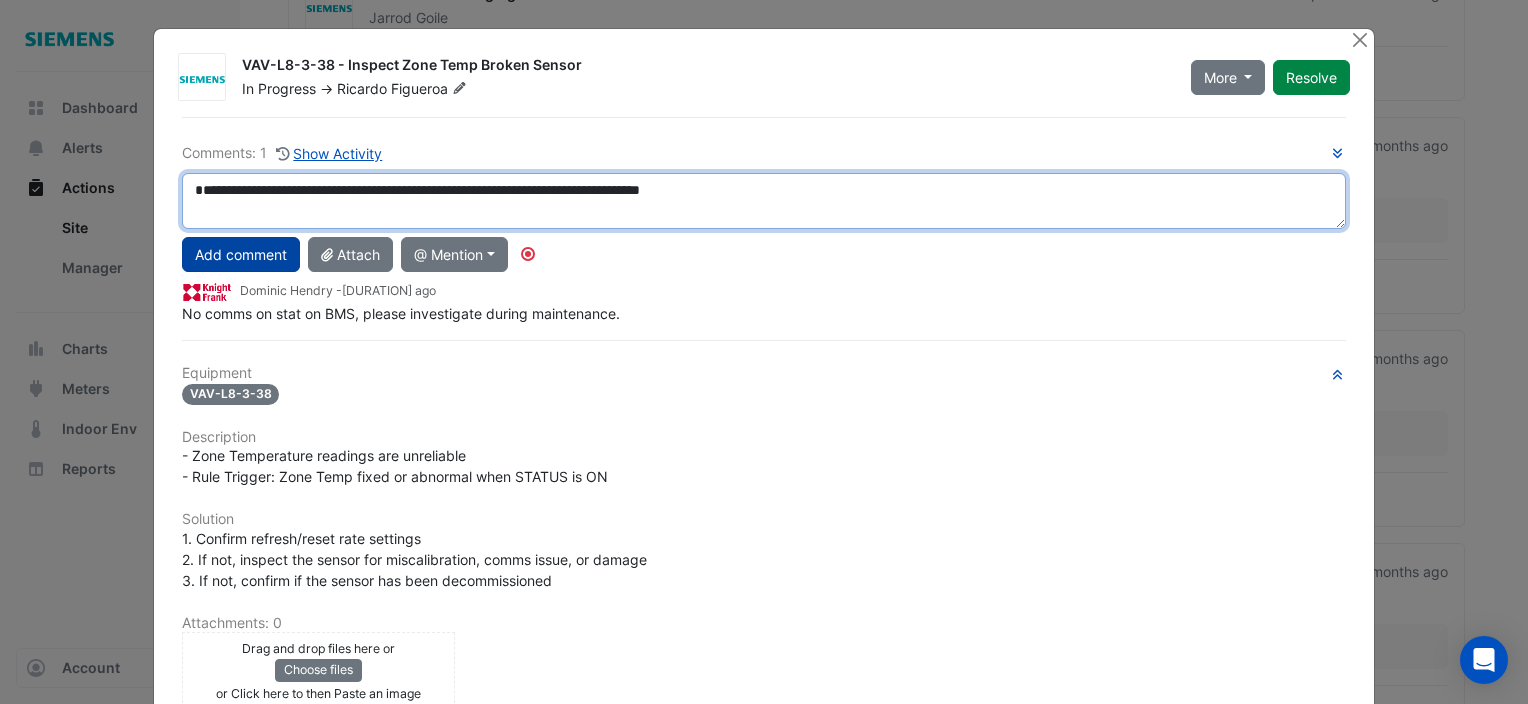 type on "**********" 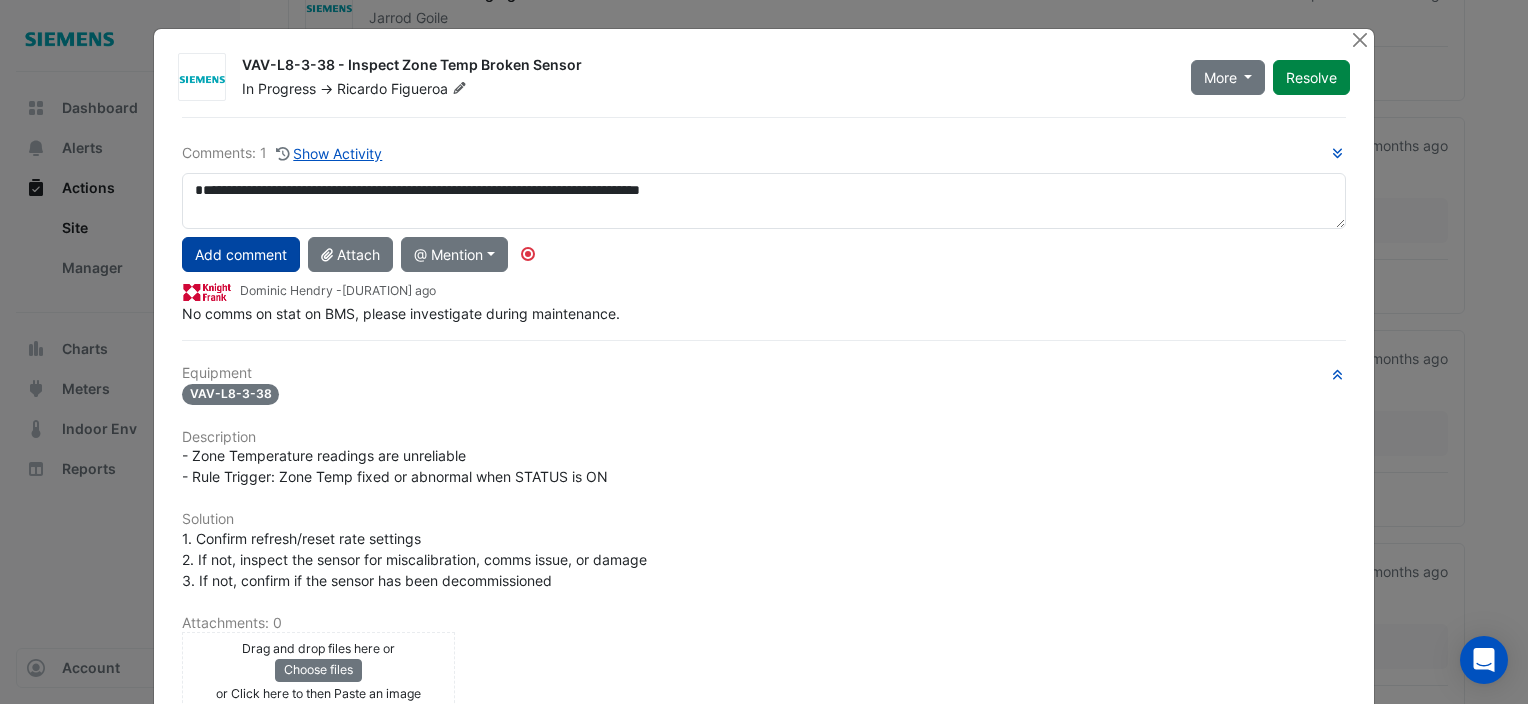 click on "Add comment" 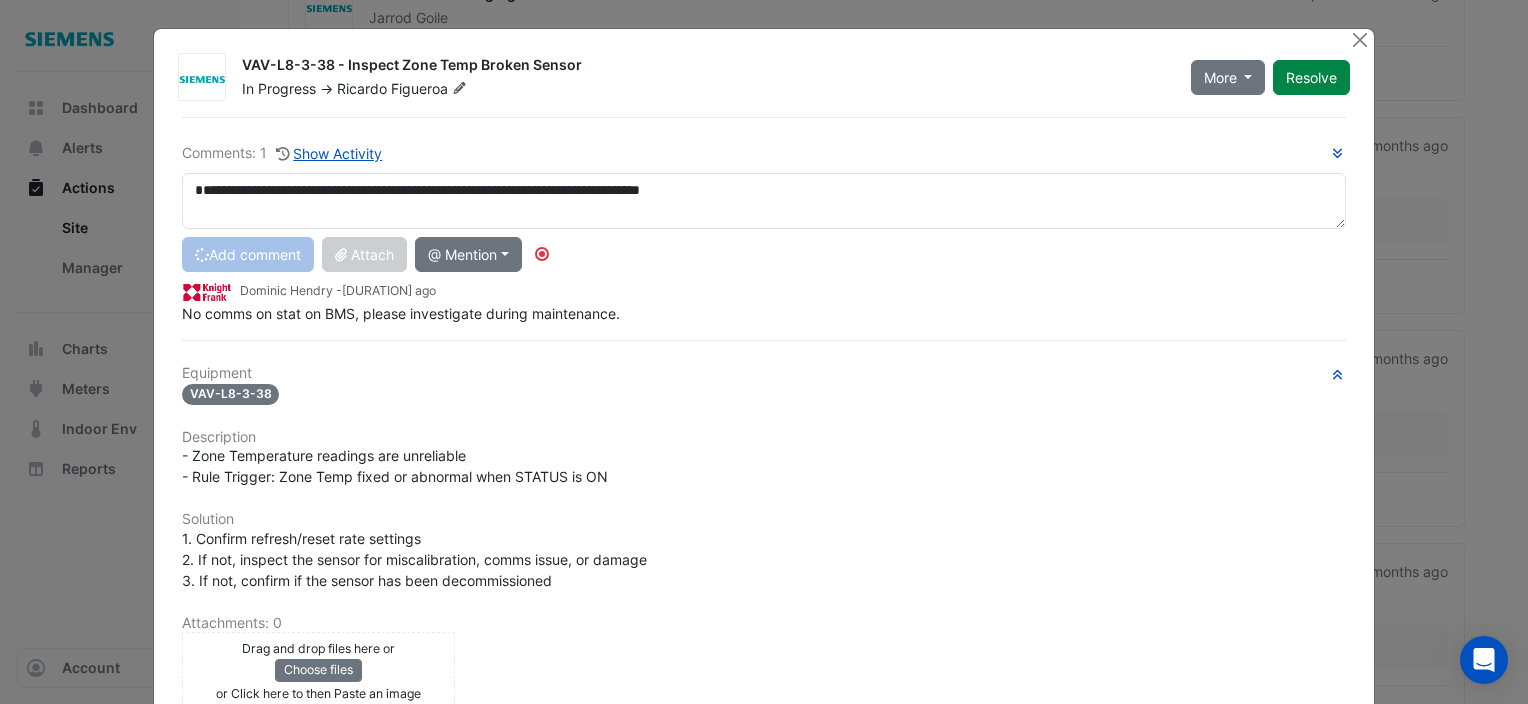 type 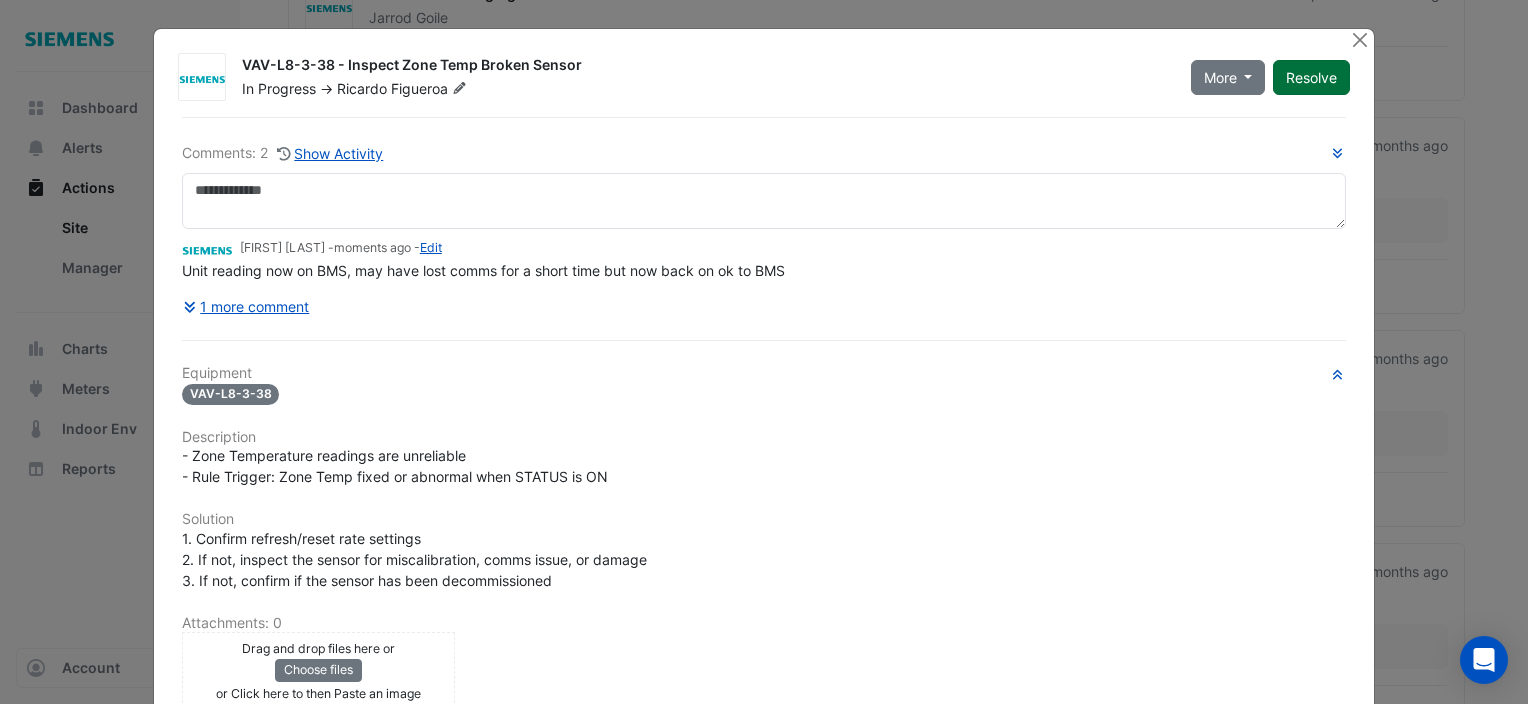 click on "Resolve" 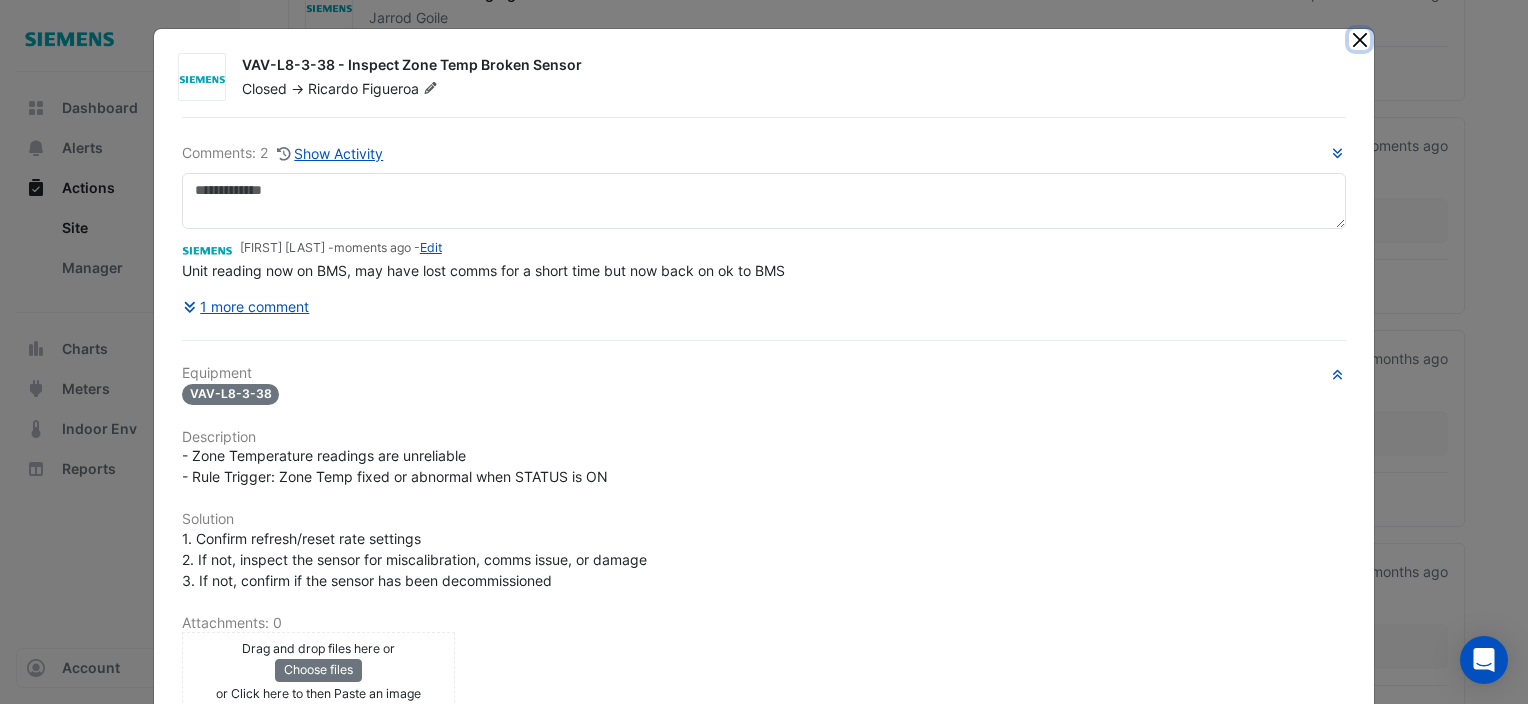 click 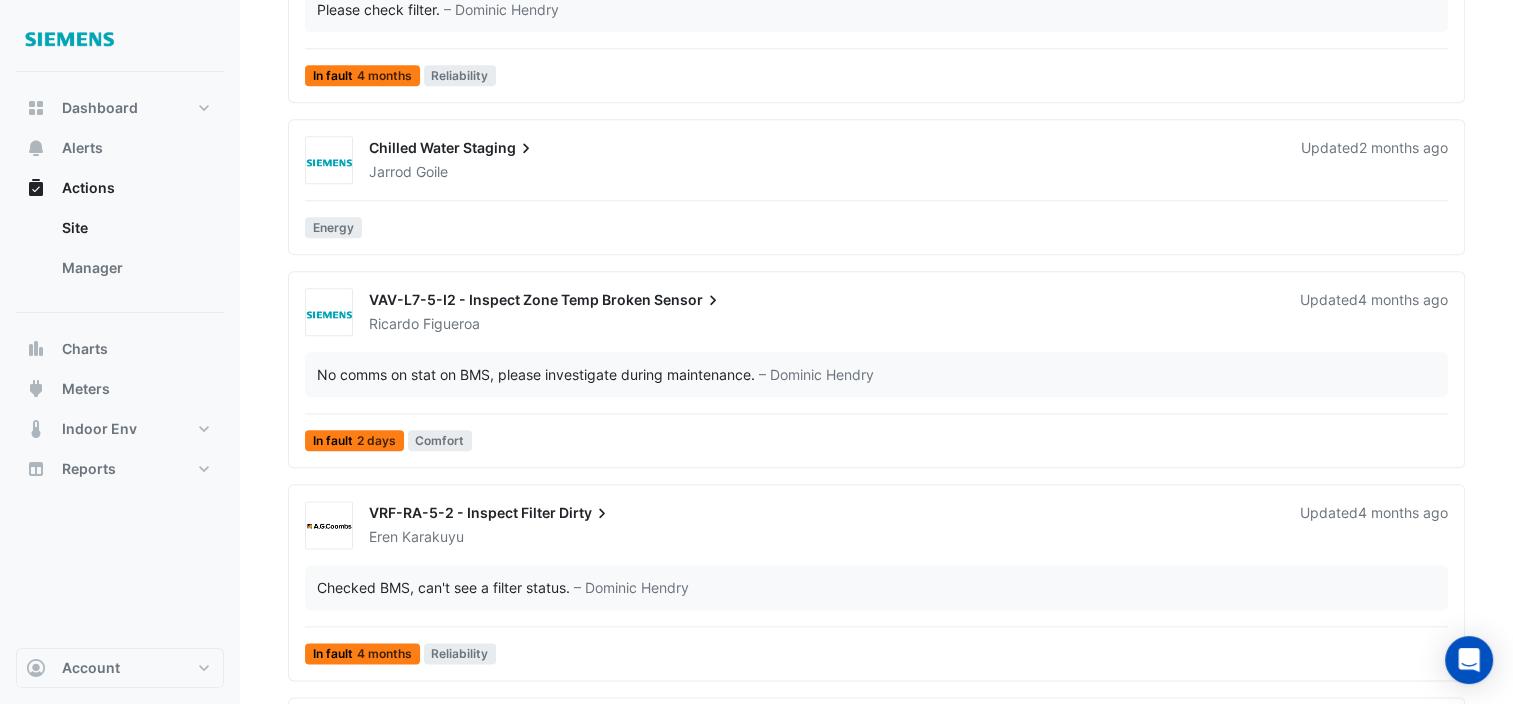 scroll, scrollTop: 2300, scrollLeft: 0, axis: vertical 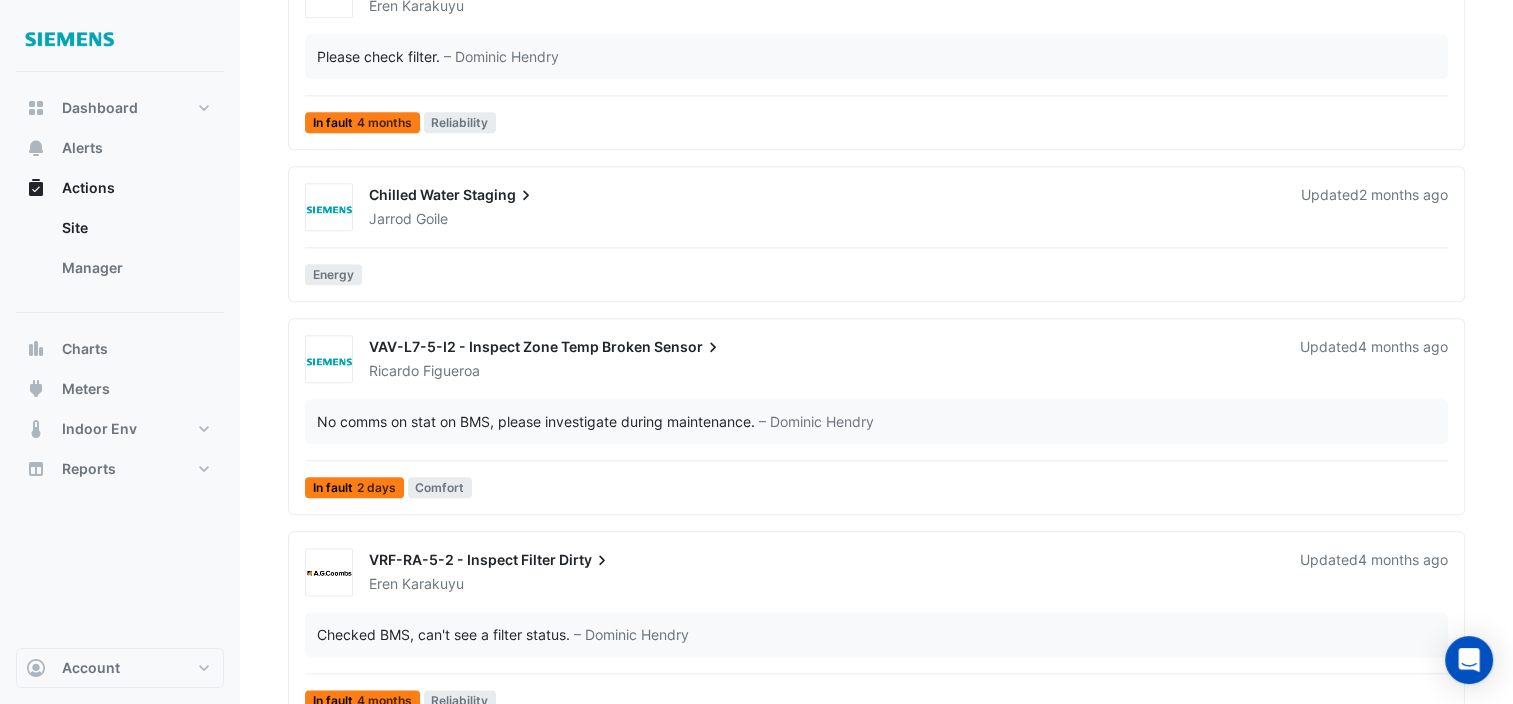 click on "VAV-L7-5-I2 - Inspect Zone Temp Broken" at bounding box center (510, 346) 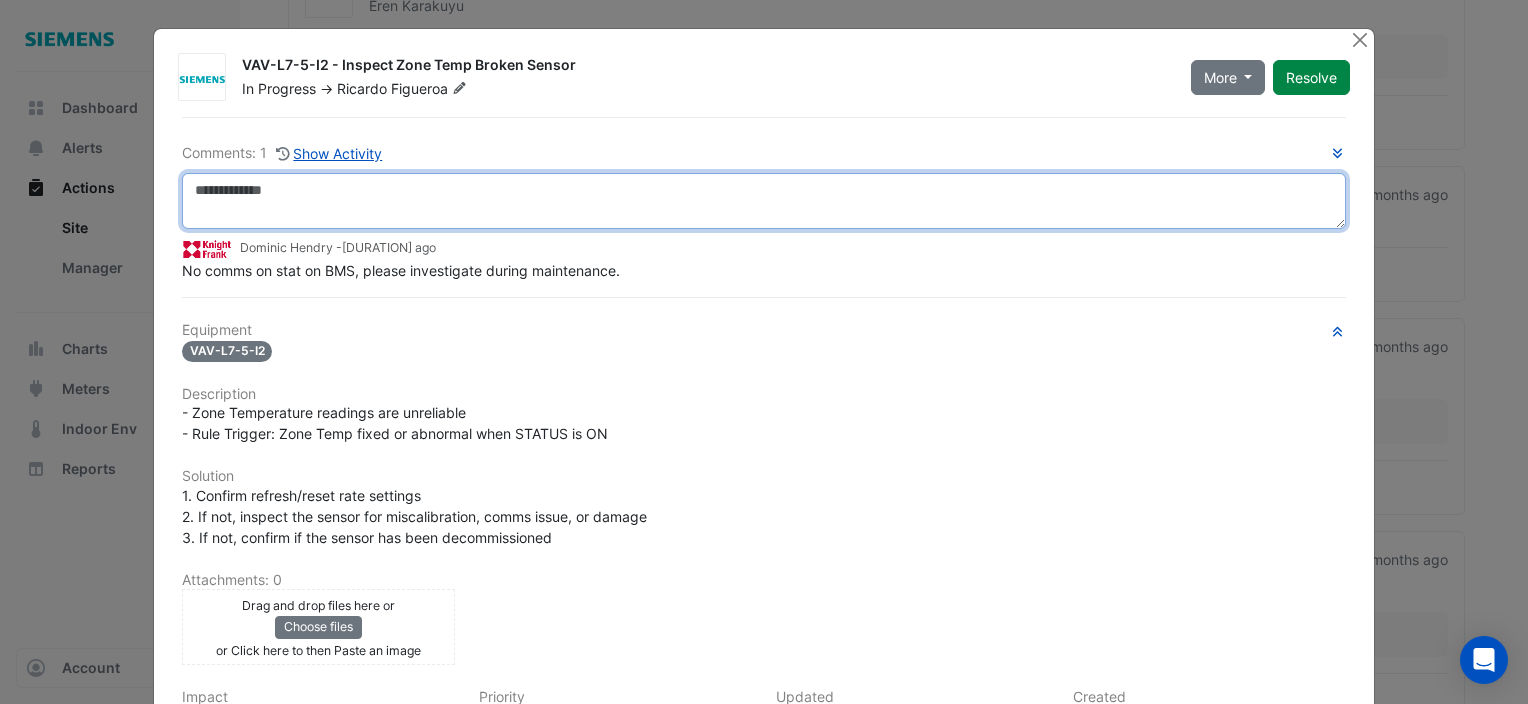 click at bounding box center (764, 201) 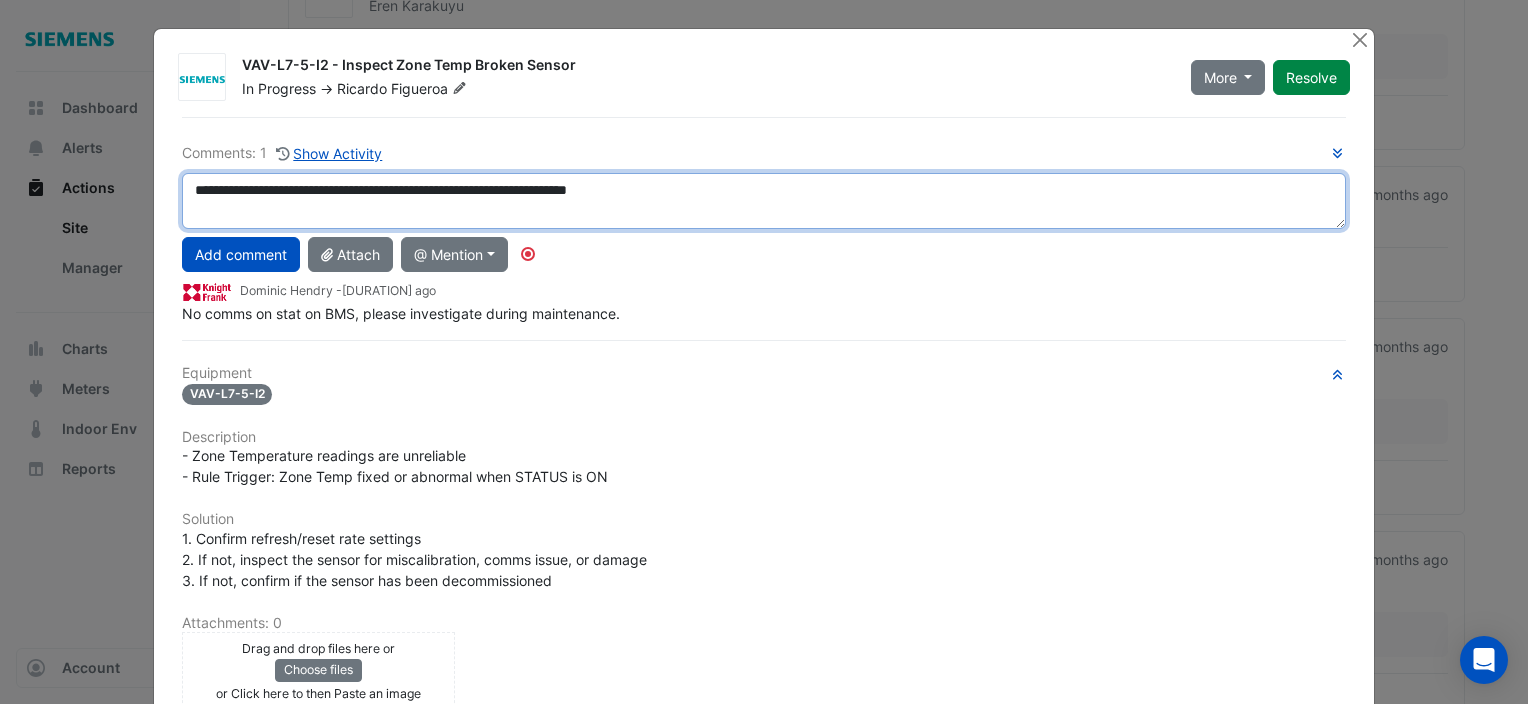 click on "**********" at bounding box center (764, 201) 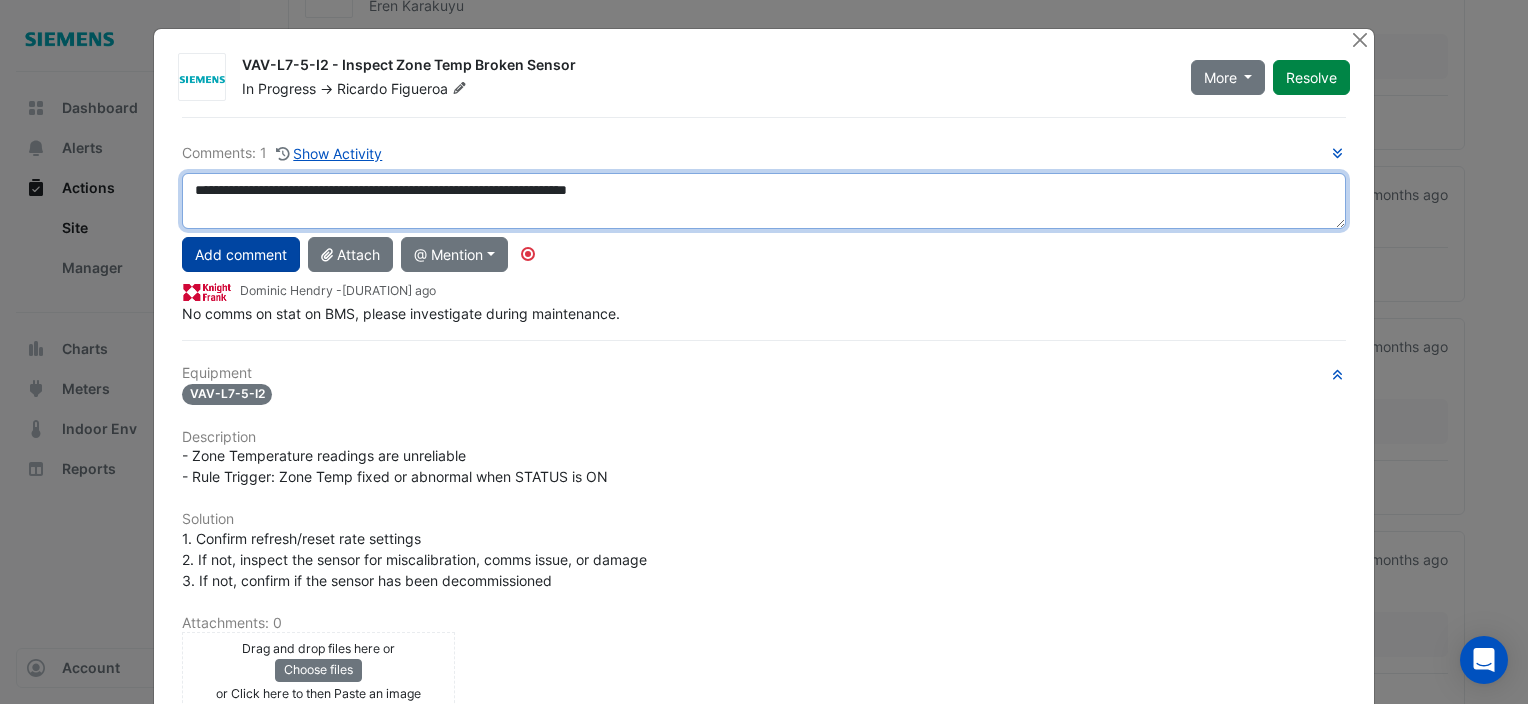 type on "**********" 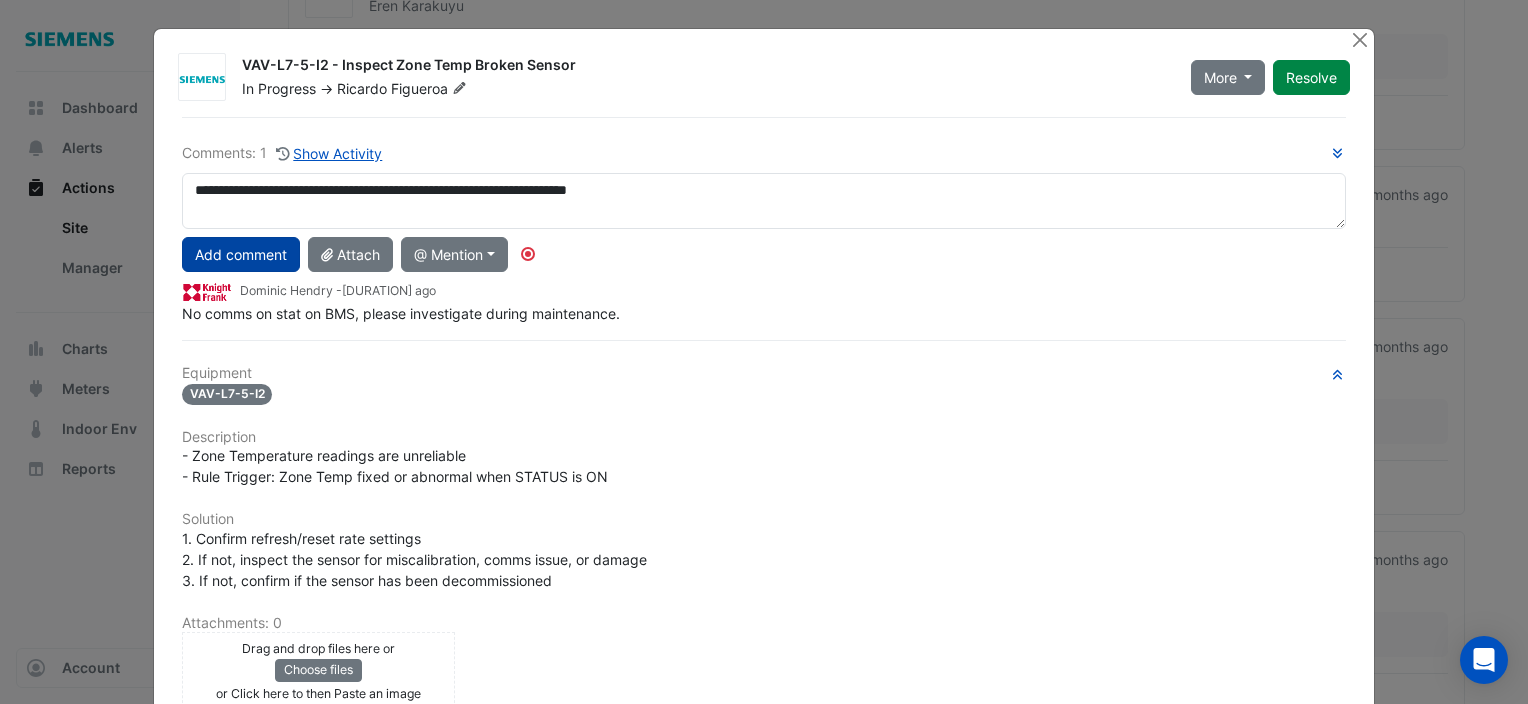 click on "Add comment" 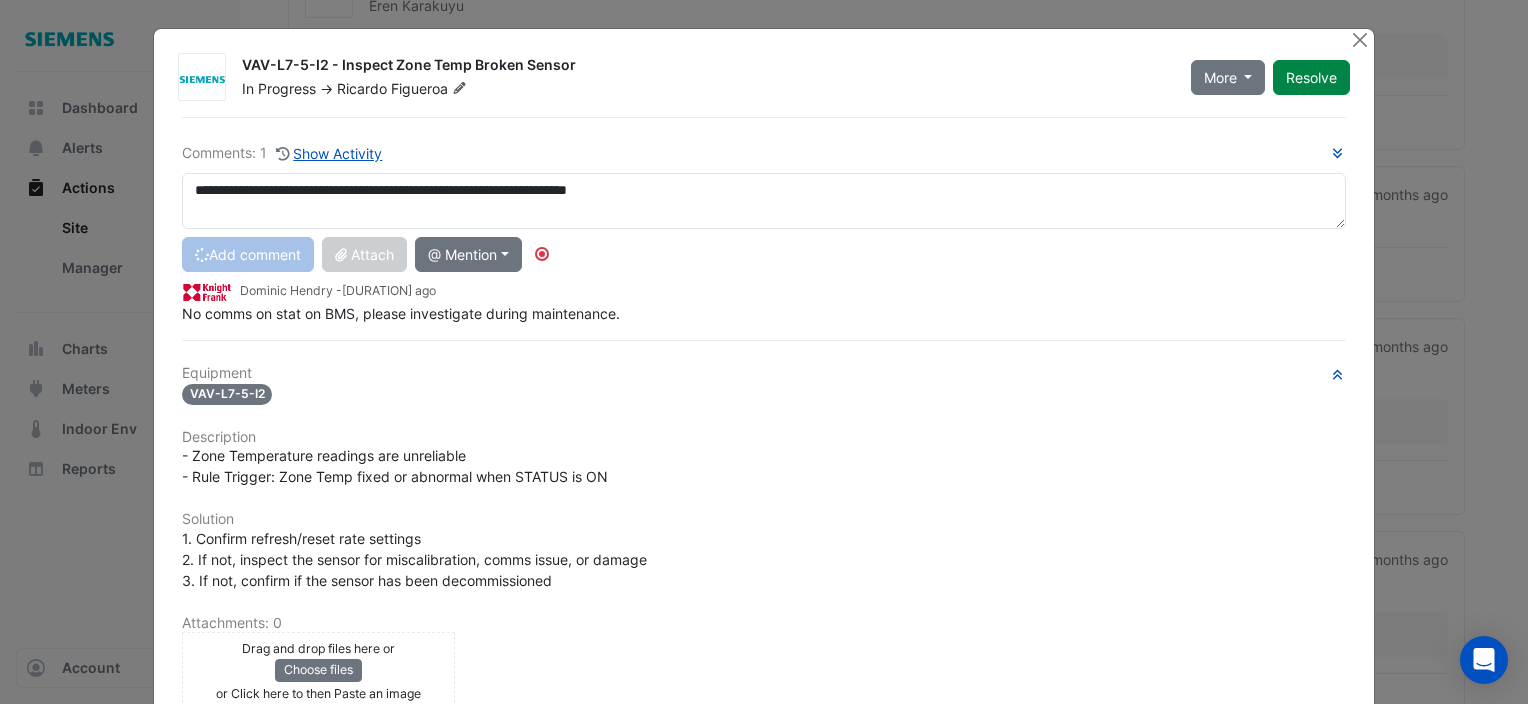 type 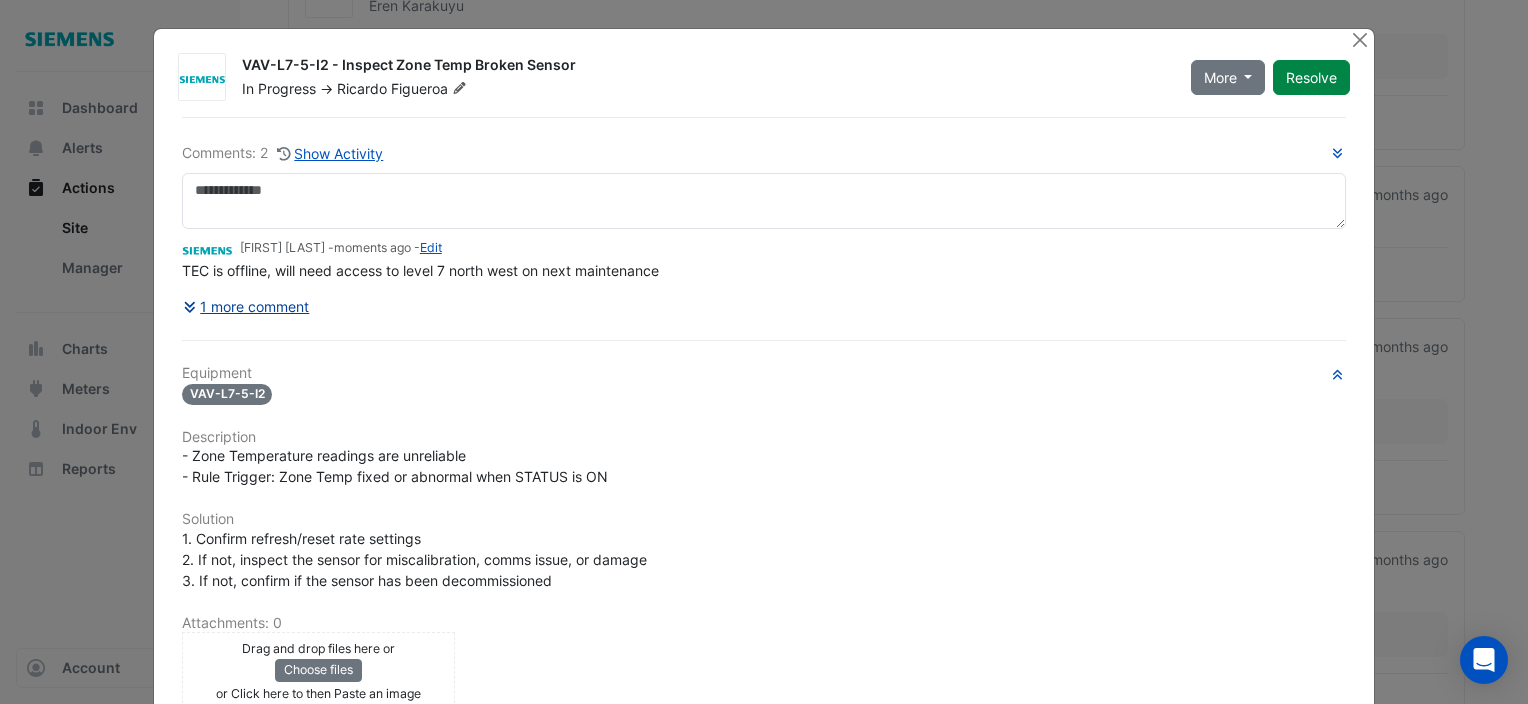 click on "1 more comment" 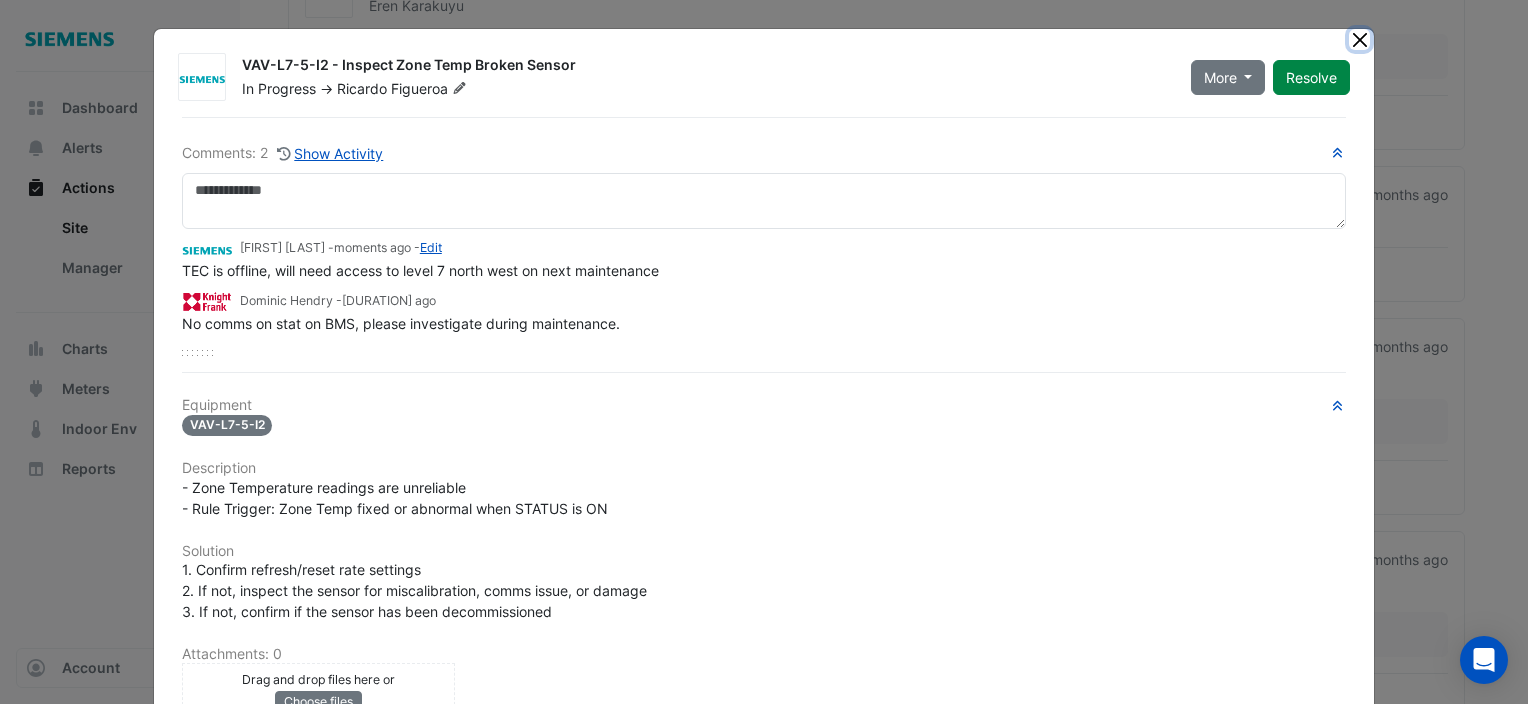 click 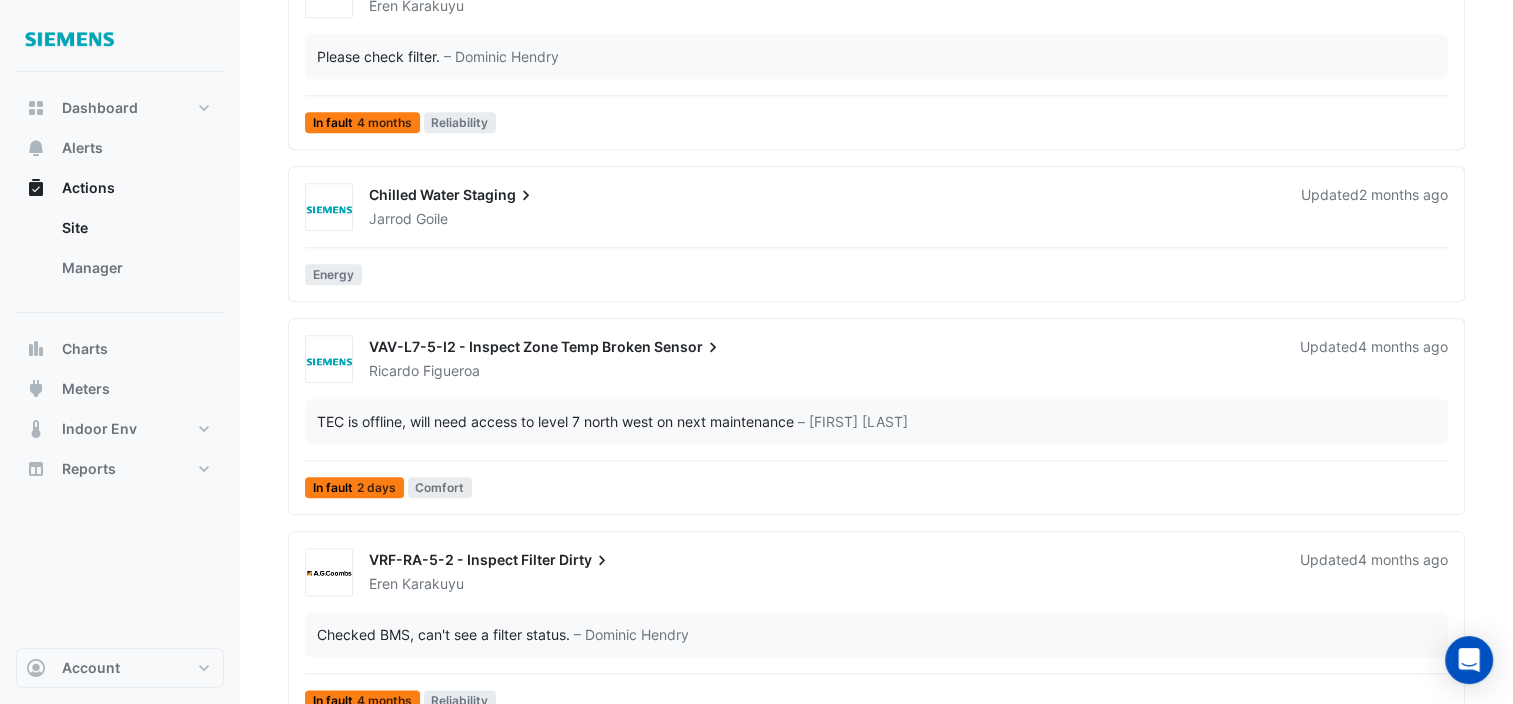 click on "VAV-L7-5-I2 - Inspect Zone Temp Broken
Sensor" at bounding box center (822, 349) 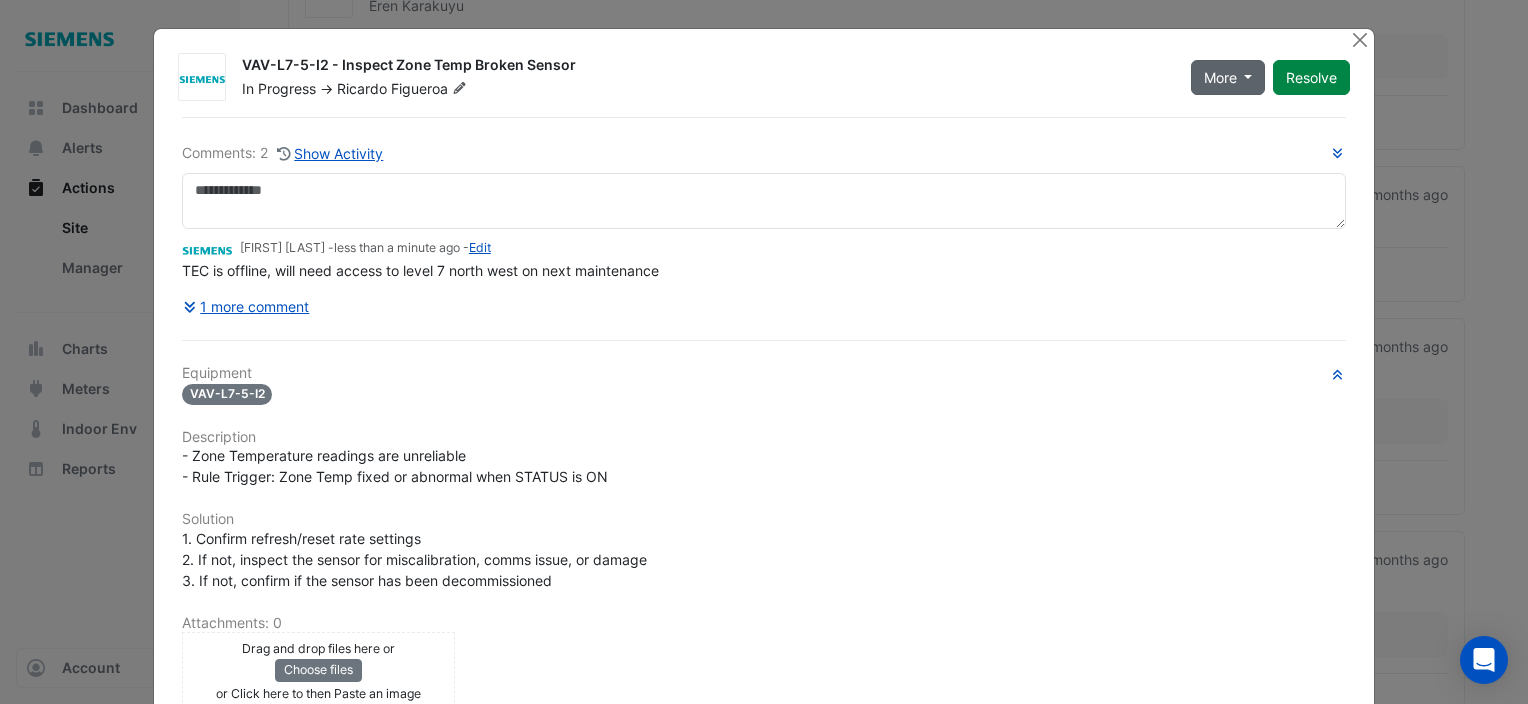 click on "More" at bounding box center [1220, 77] 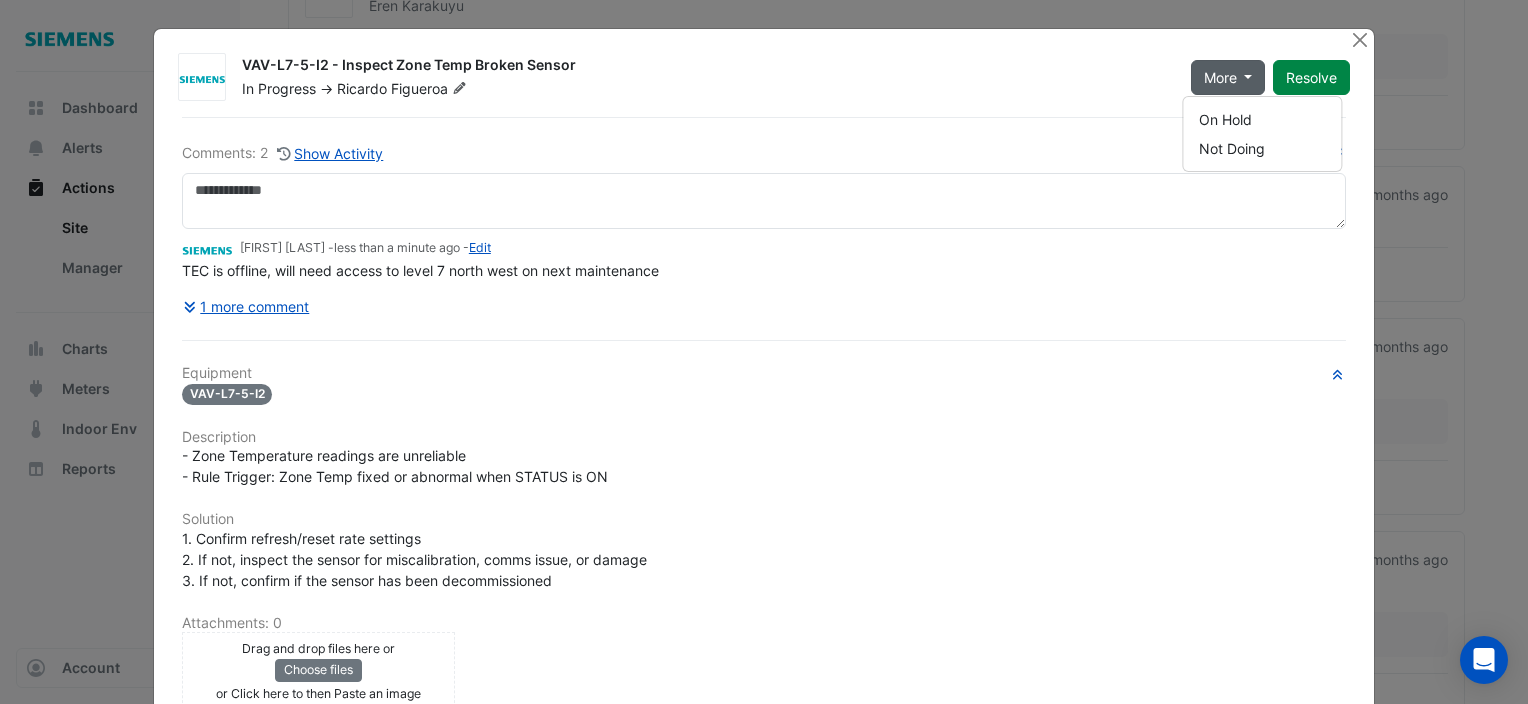 click on "VAV-L7-5-I2 - Inspect Zone Temp Broken Sensor
In Progress
->
[FIRST]
[LAST]
More
Resolve
Comments: 2" 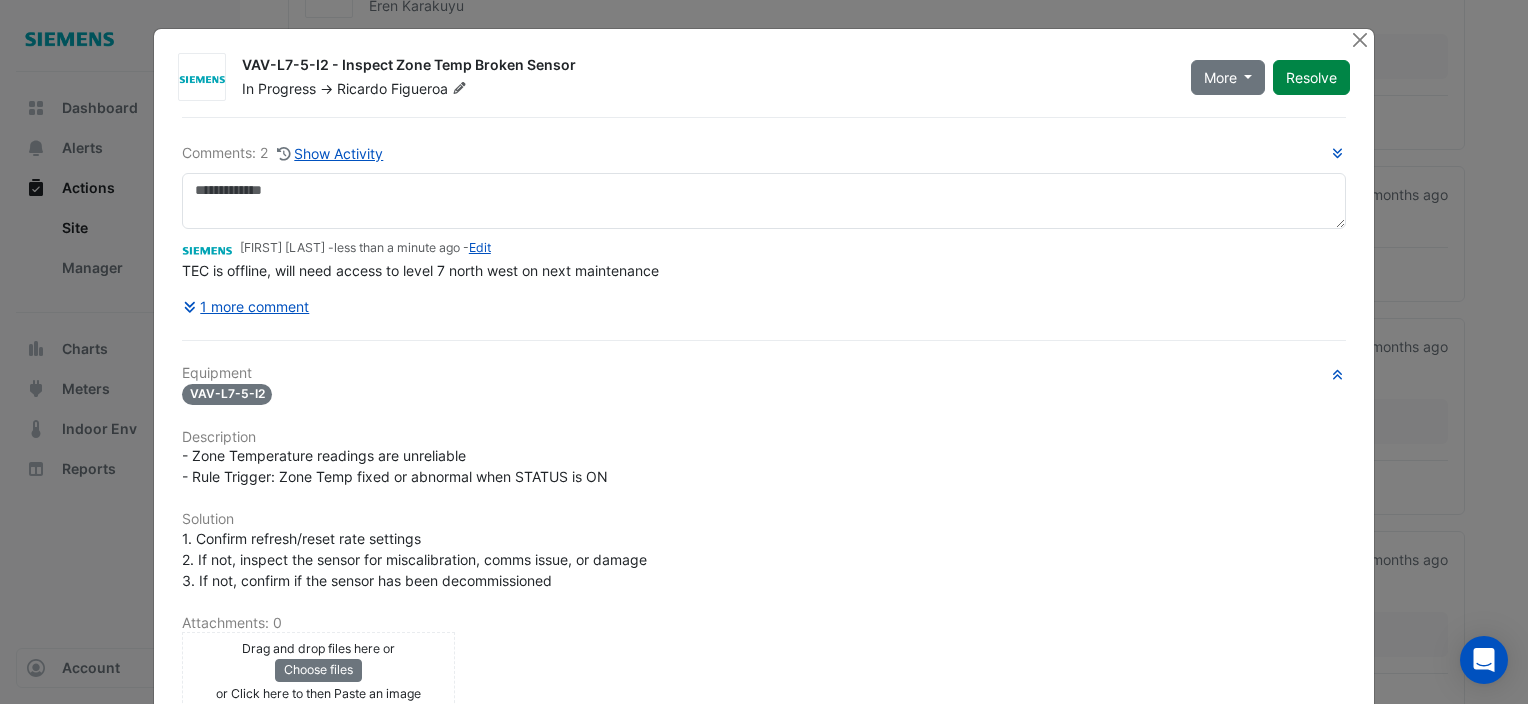 click on "VAV-L7-5-I2 - Inspect Zone Temp Broken Sensor
In Progress
->
[FIRST]
[LAST]
More
On Hold
Not Doing
Resolve" 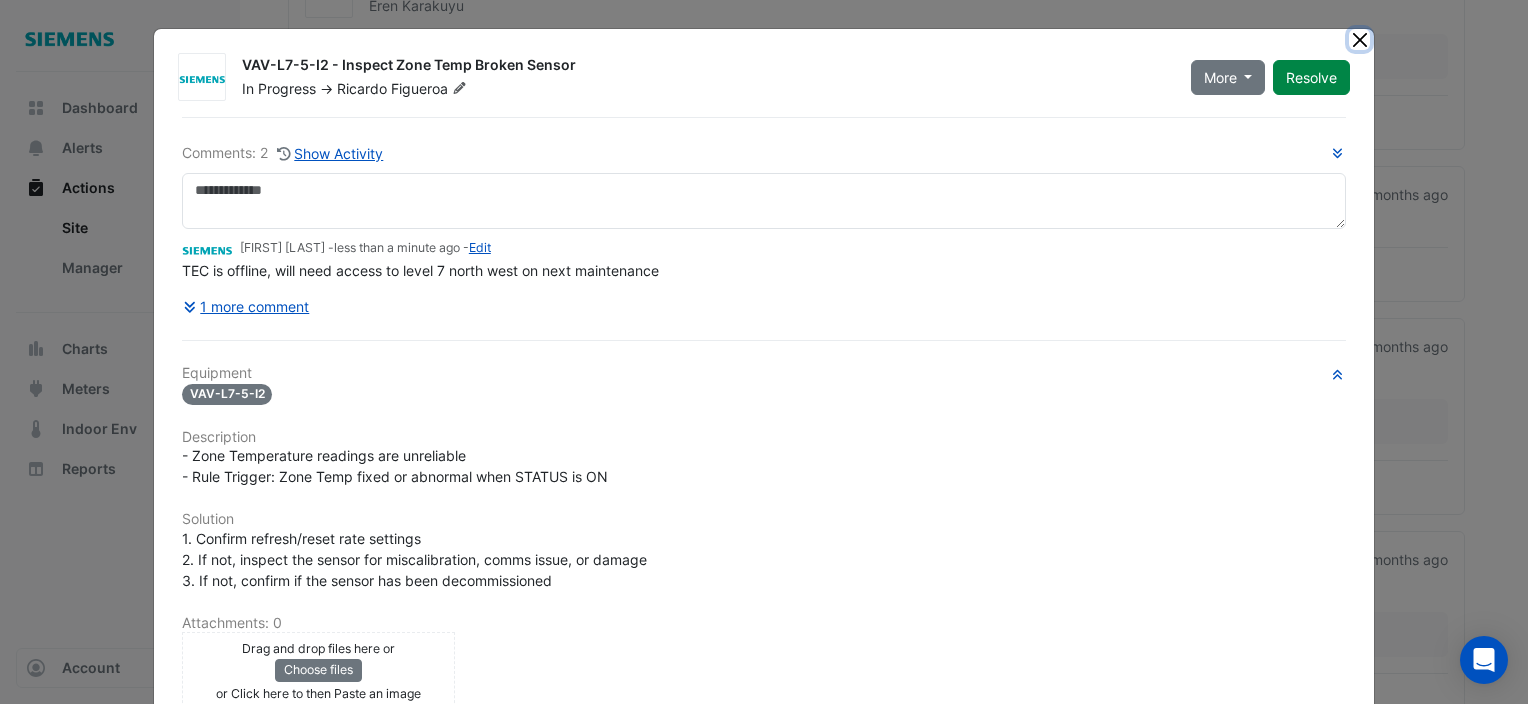 click 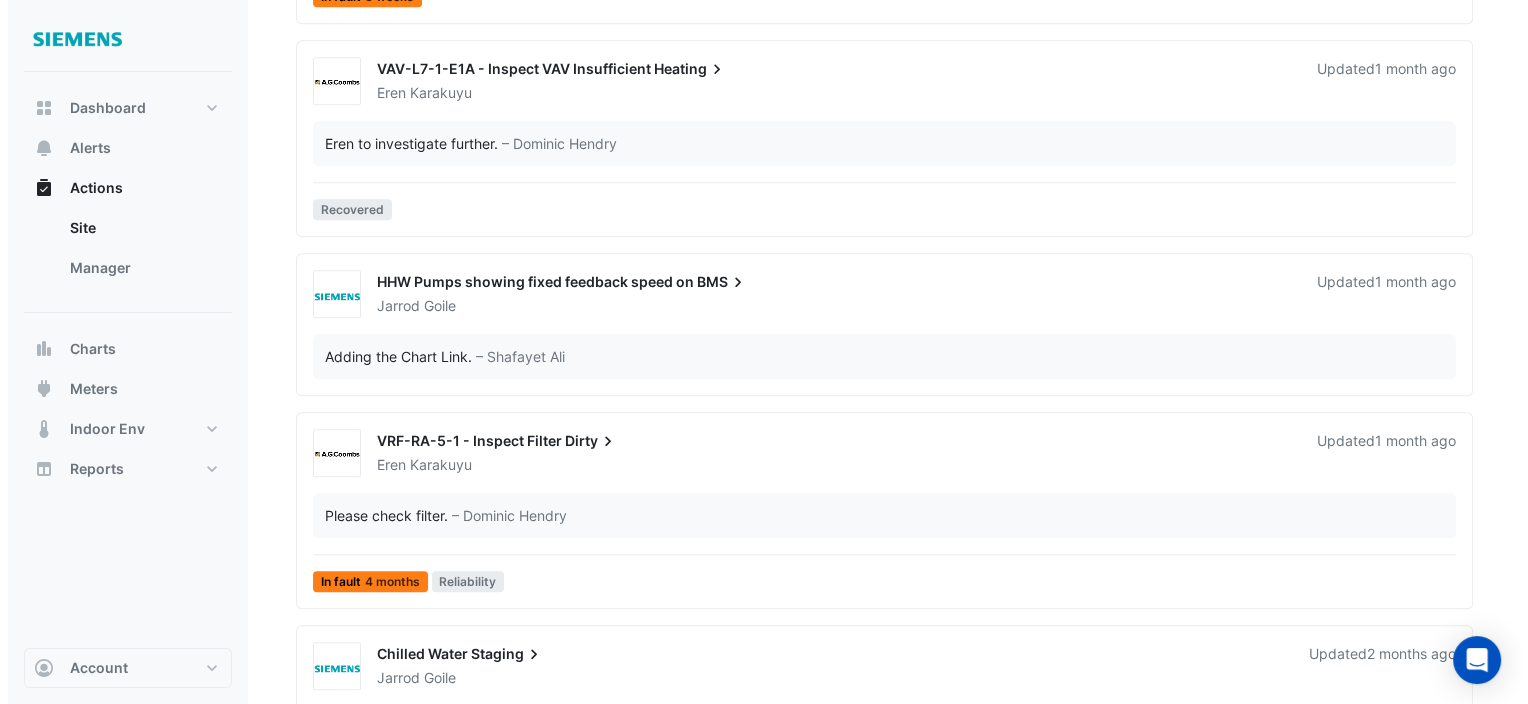 scroll, scrollTop: 1800, scrollLeft: 0, axis: vertical 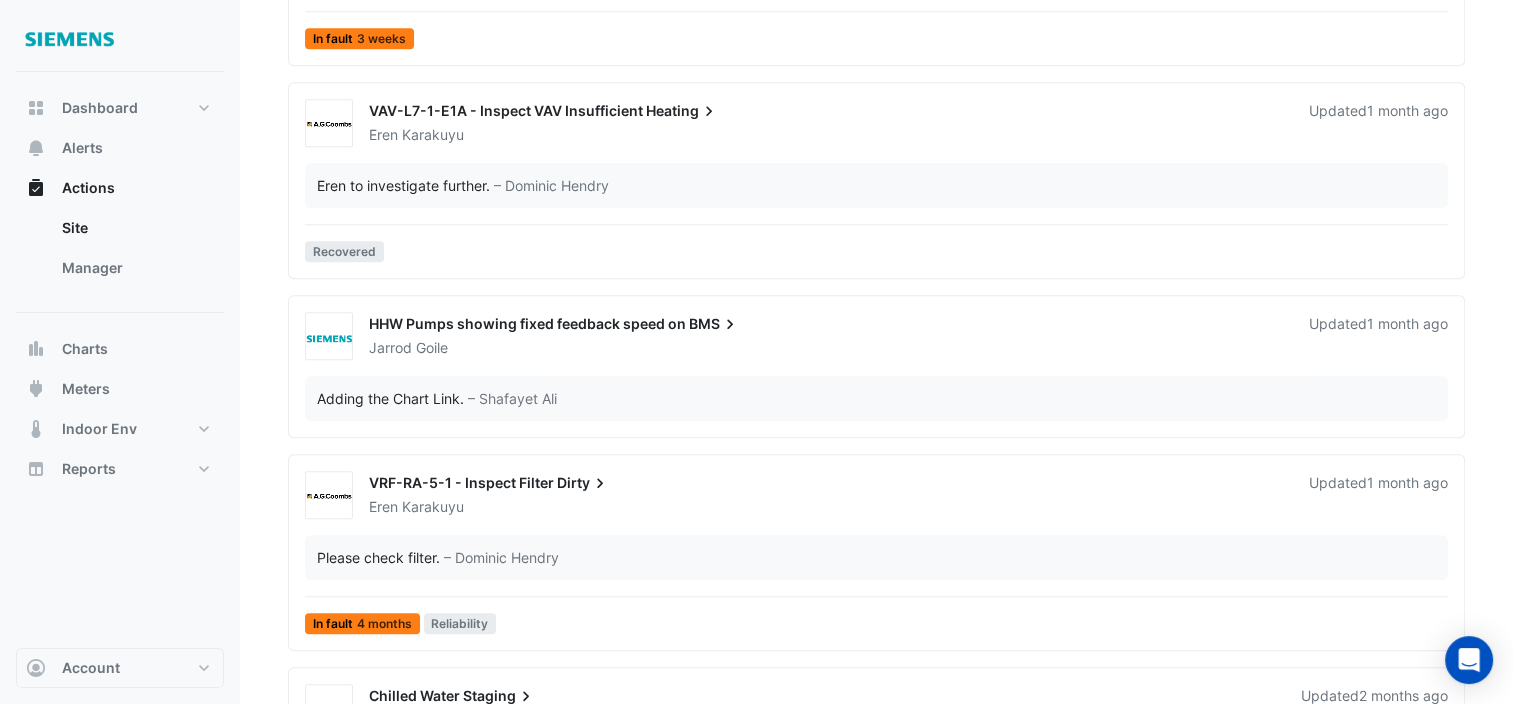 click on "HHW Pumps showing fixed feedback speed on" at bounding box center [527, 323] 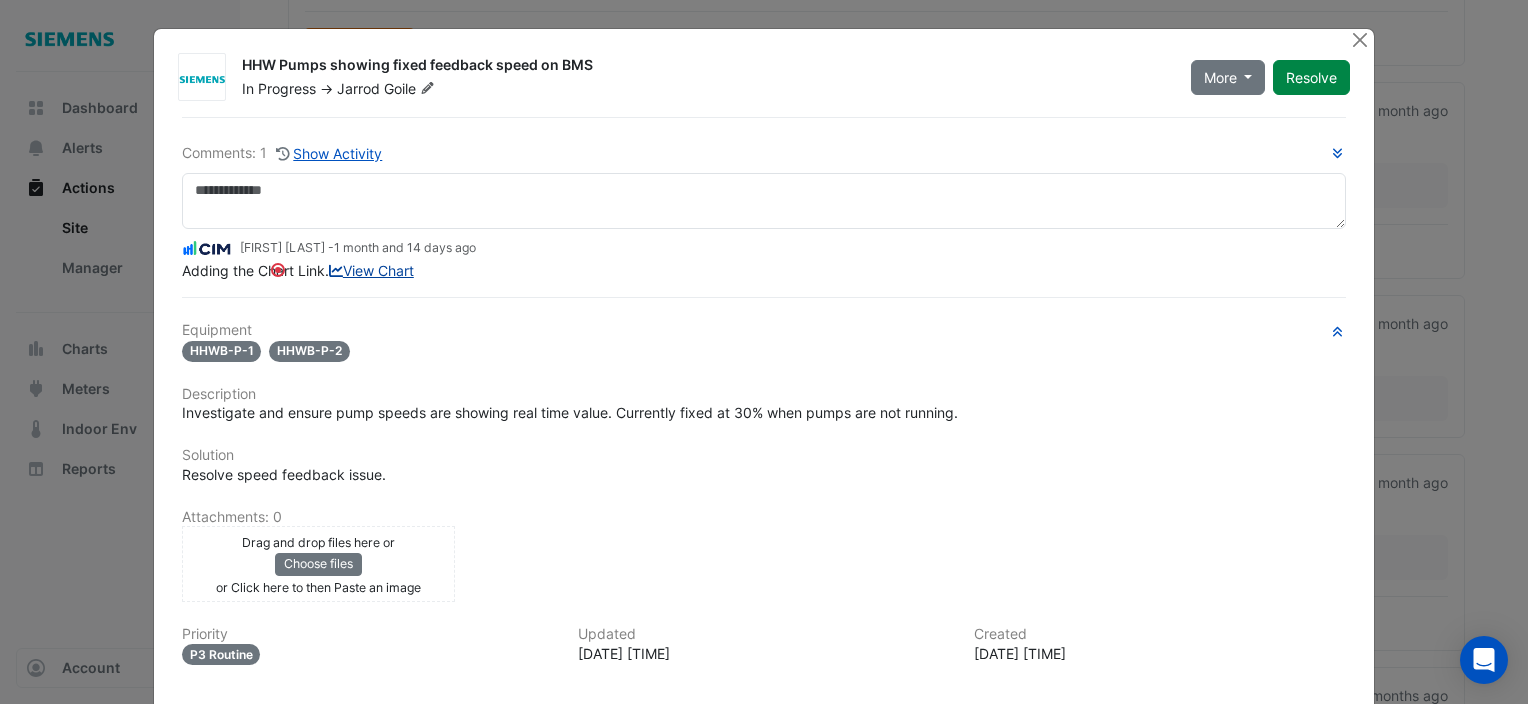 click on "View Chart" 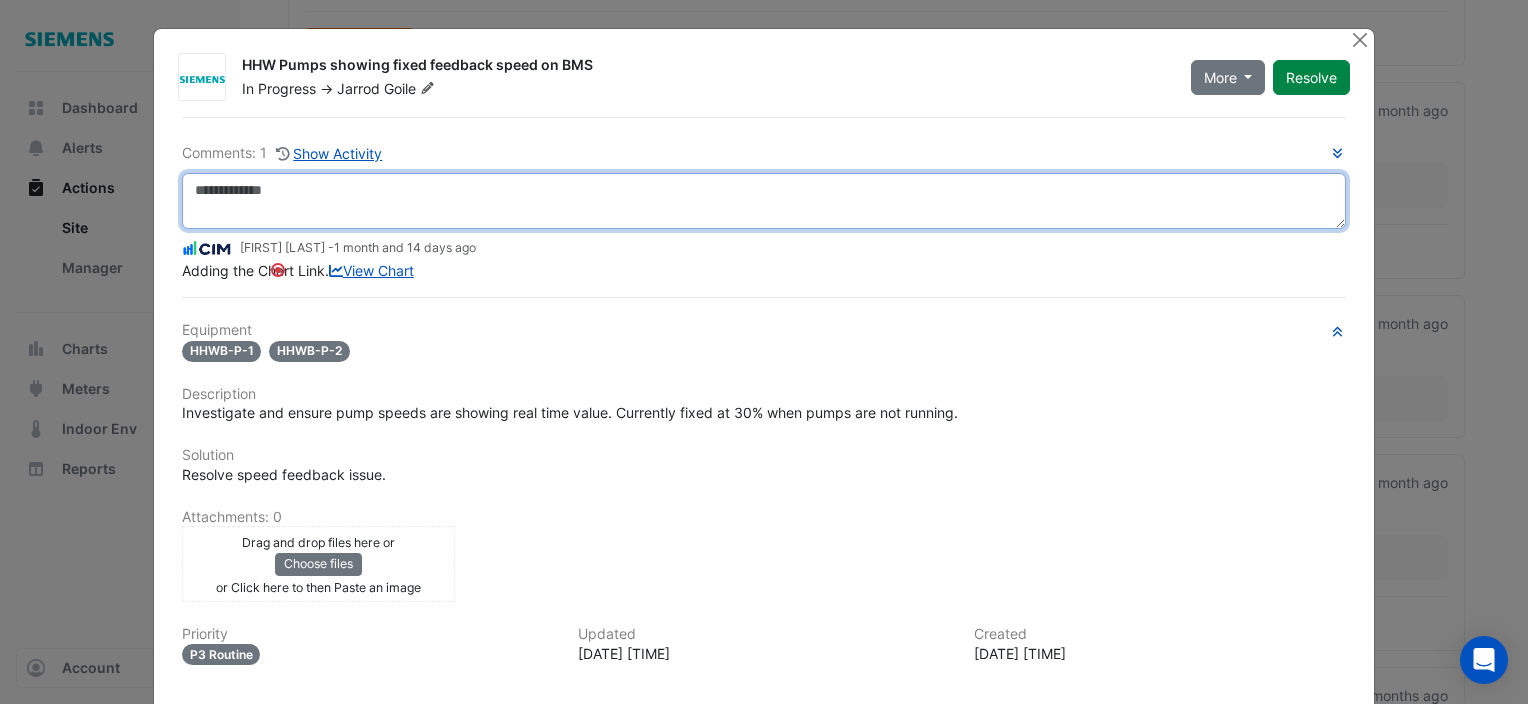 click at bounding box center (764, 201) 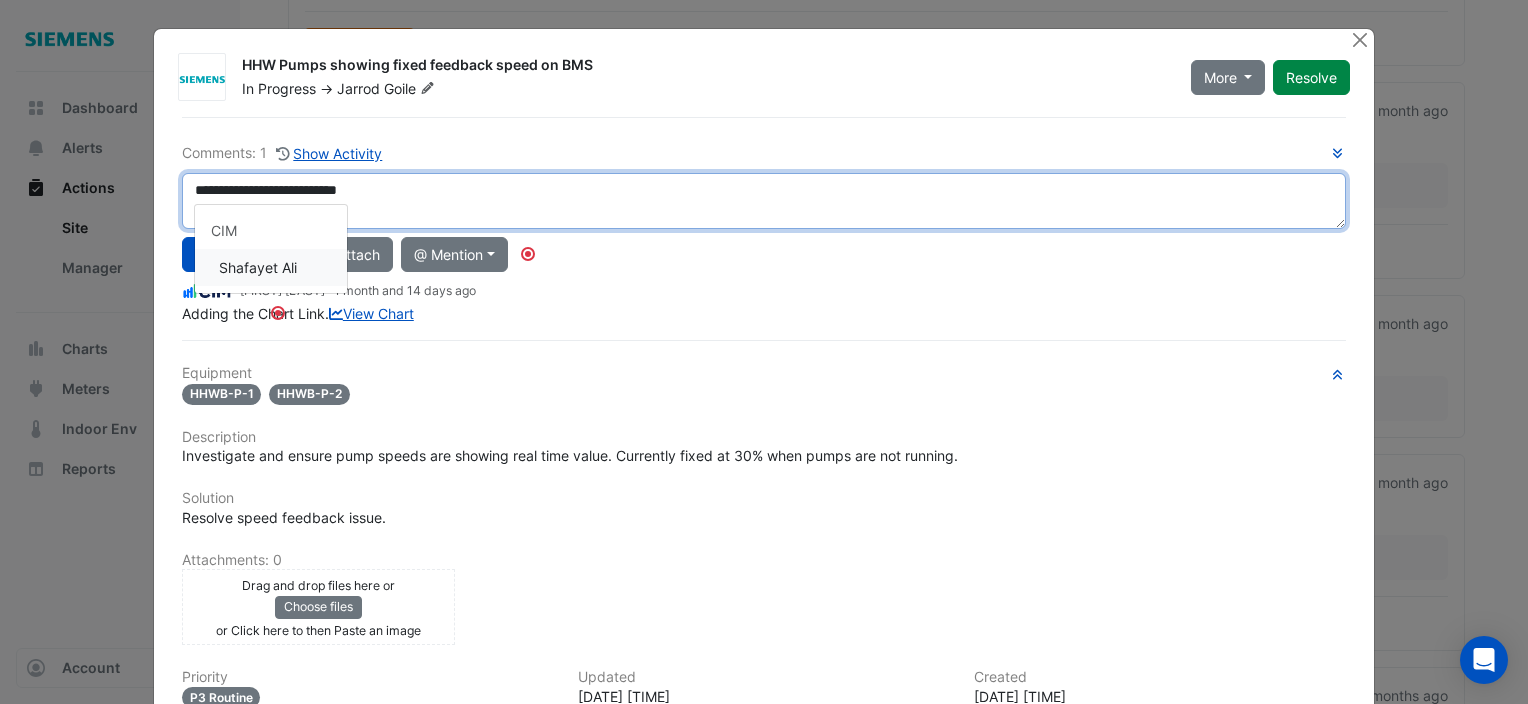 click on "**********" 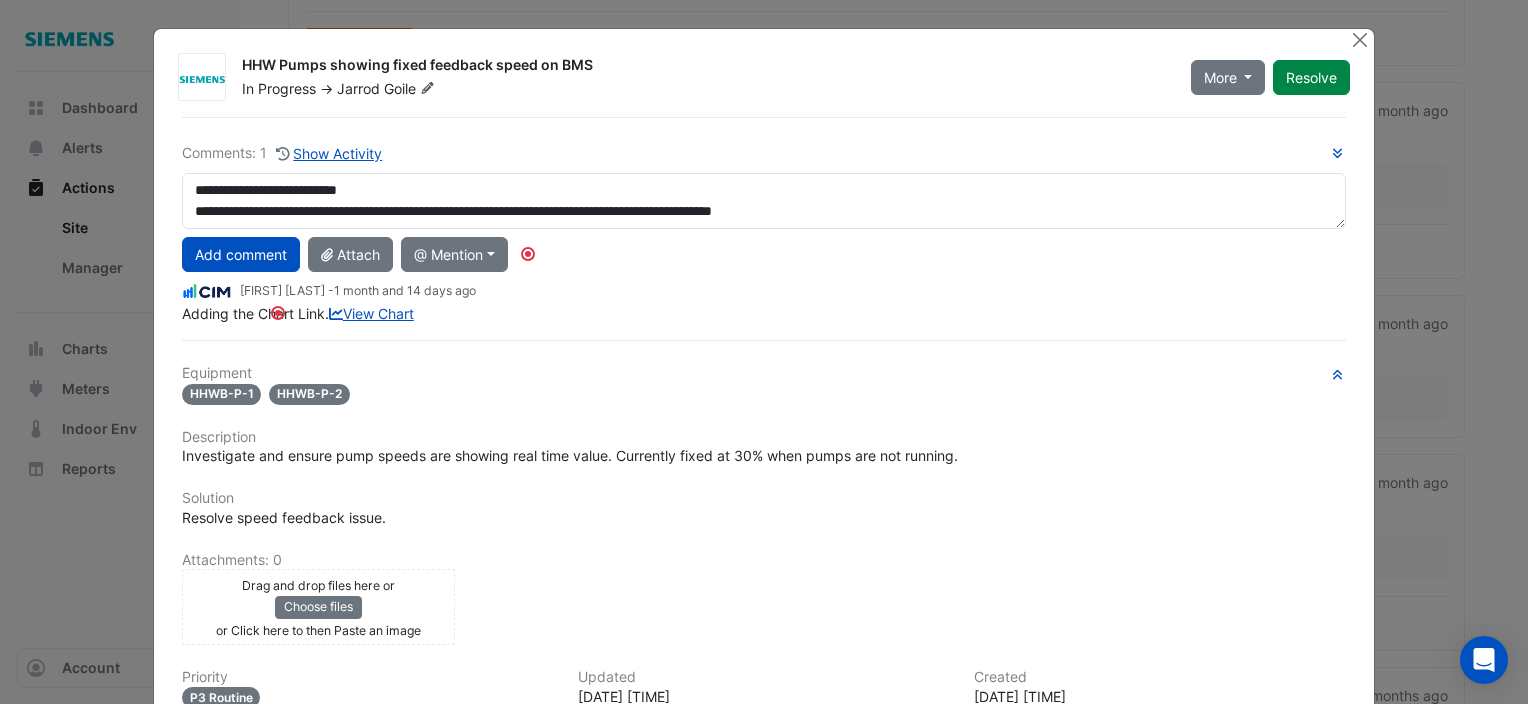 drag, startPoint x: 828, startPoint y: 208, endPoint x: 881, endPoint y: 141, distance: 85.42833 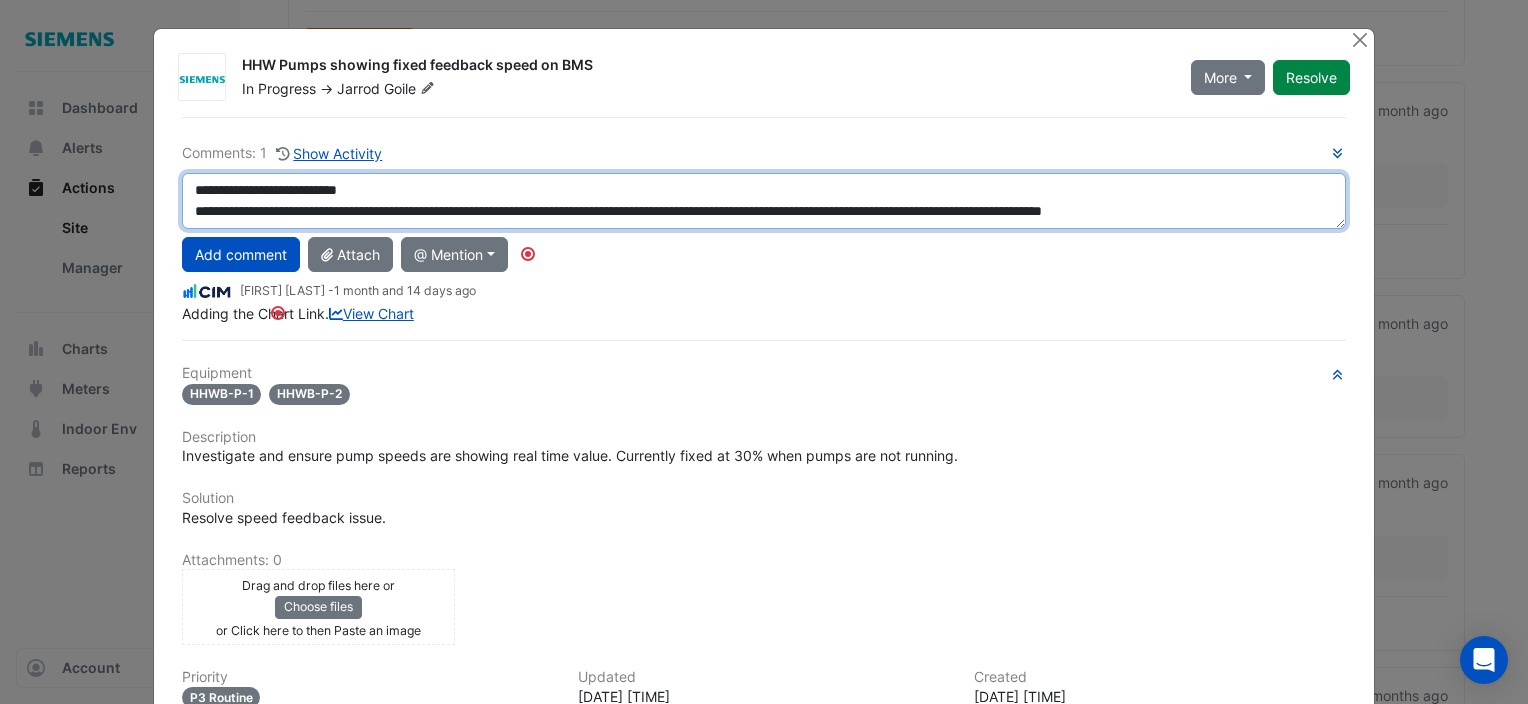 scroll, scrollTop: 12, scrollLeft: 0, axis: vertical 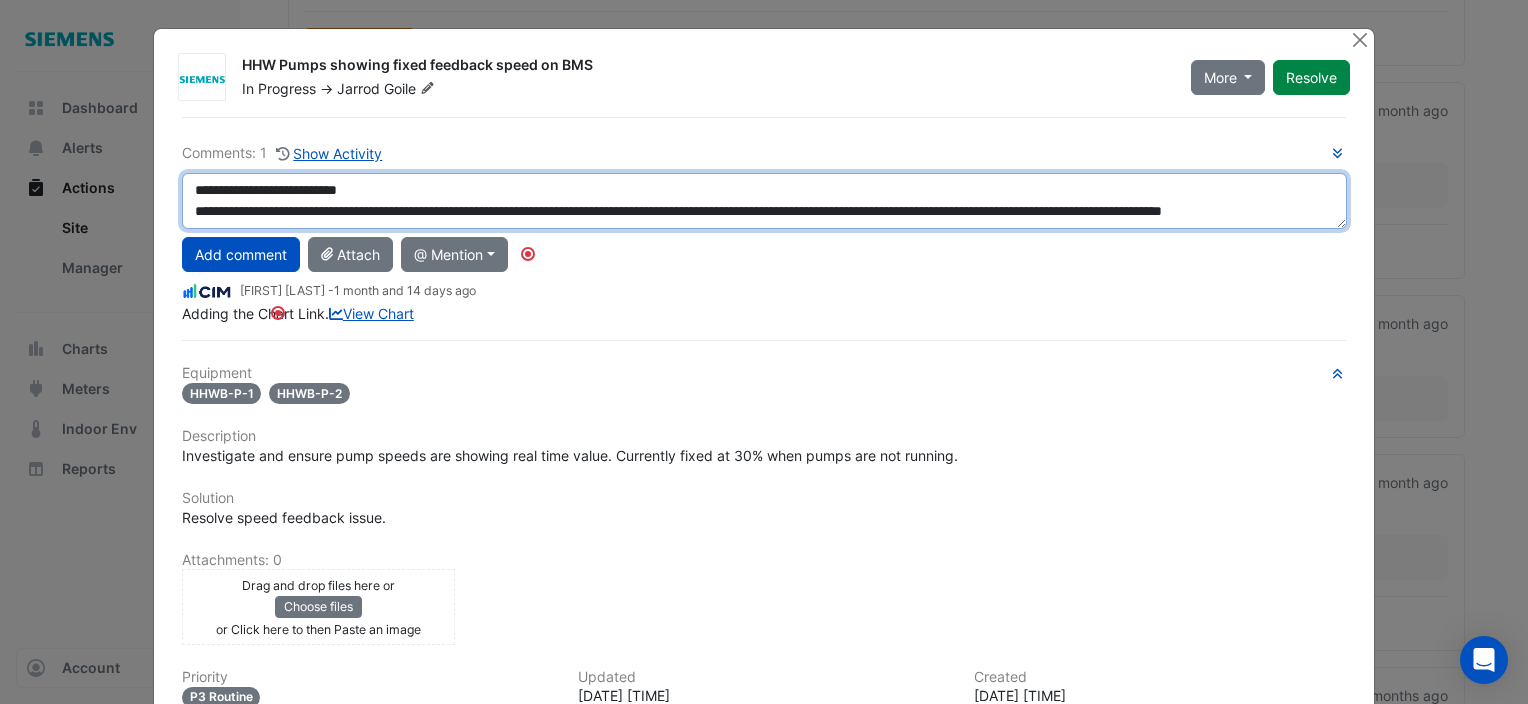 click on "**********" at bounding box center [764, 201] 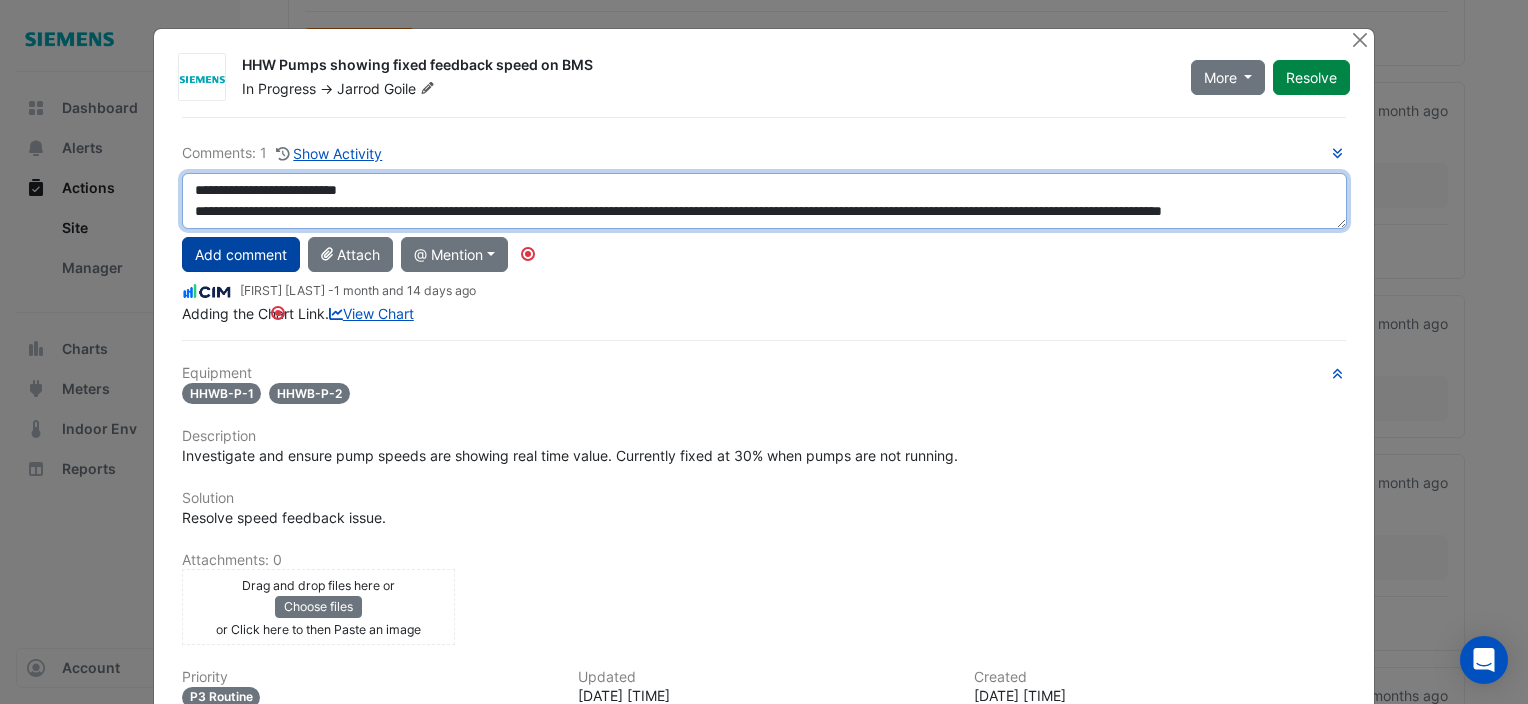 type on "**********" 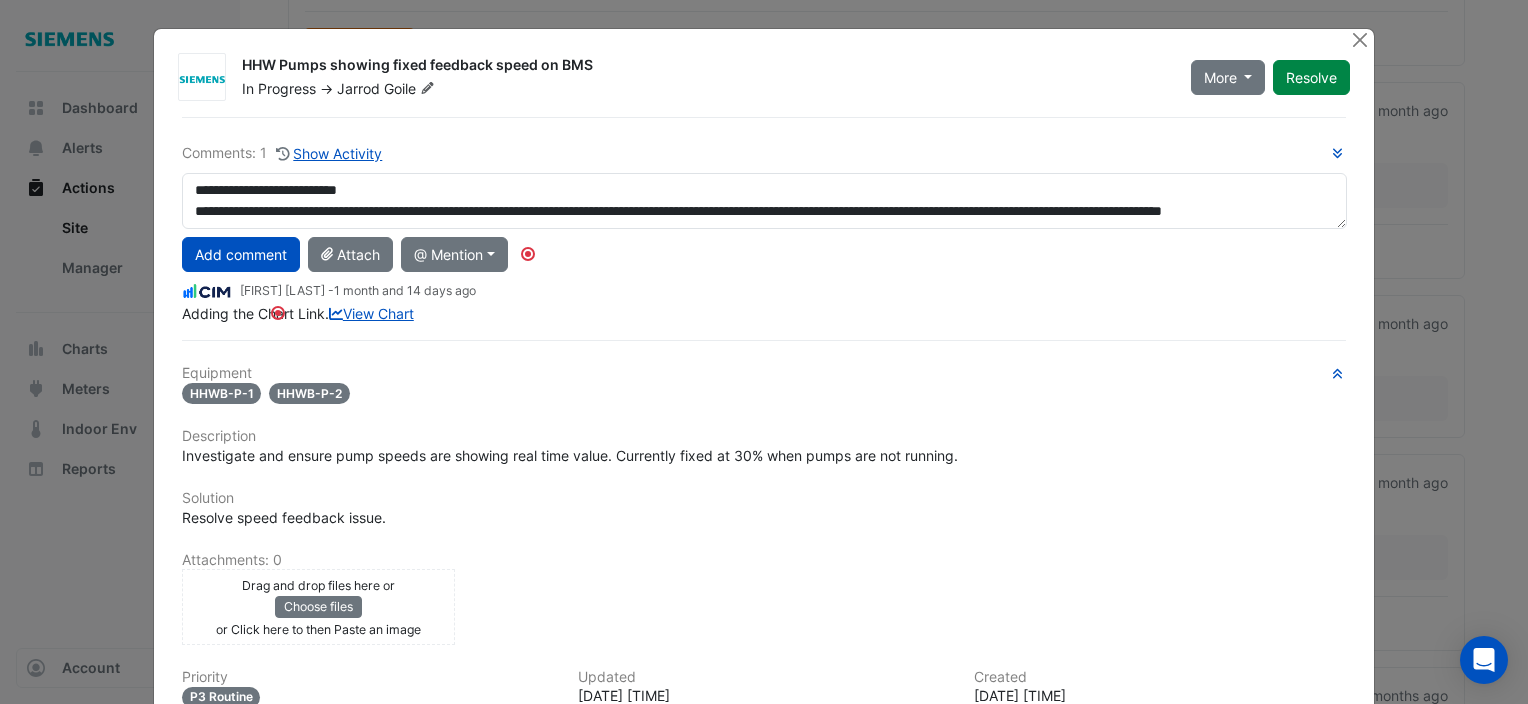 click on "Add comment" 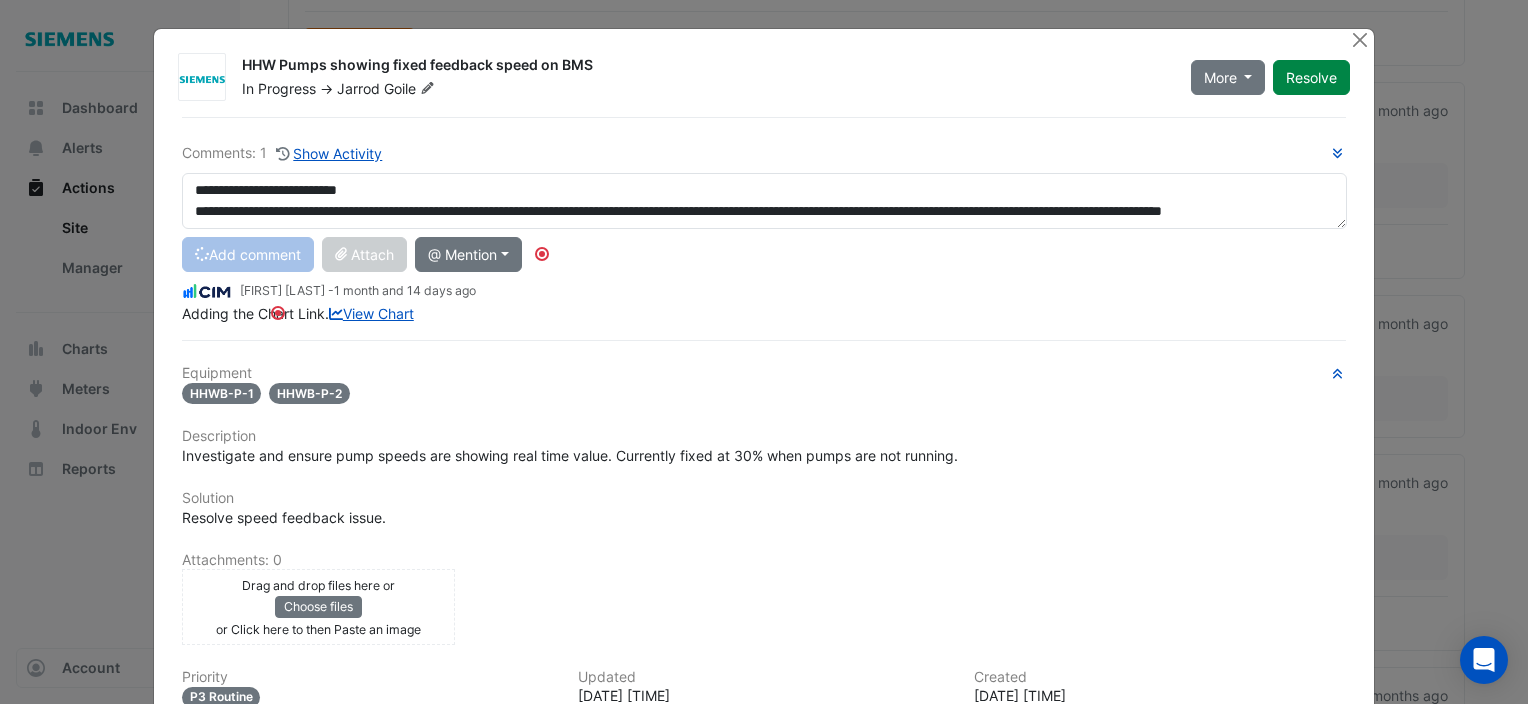 type 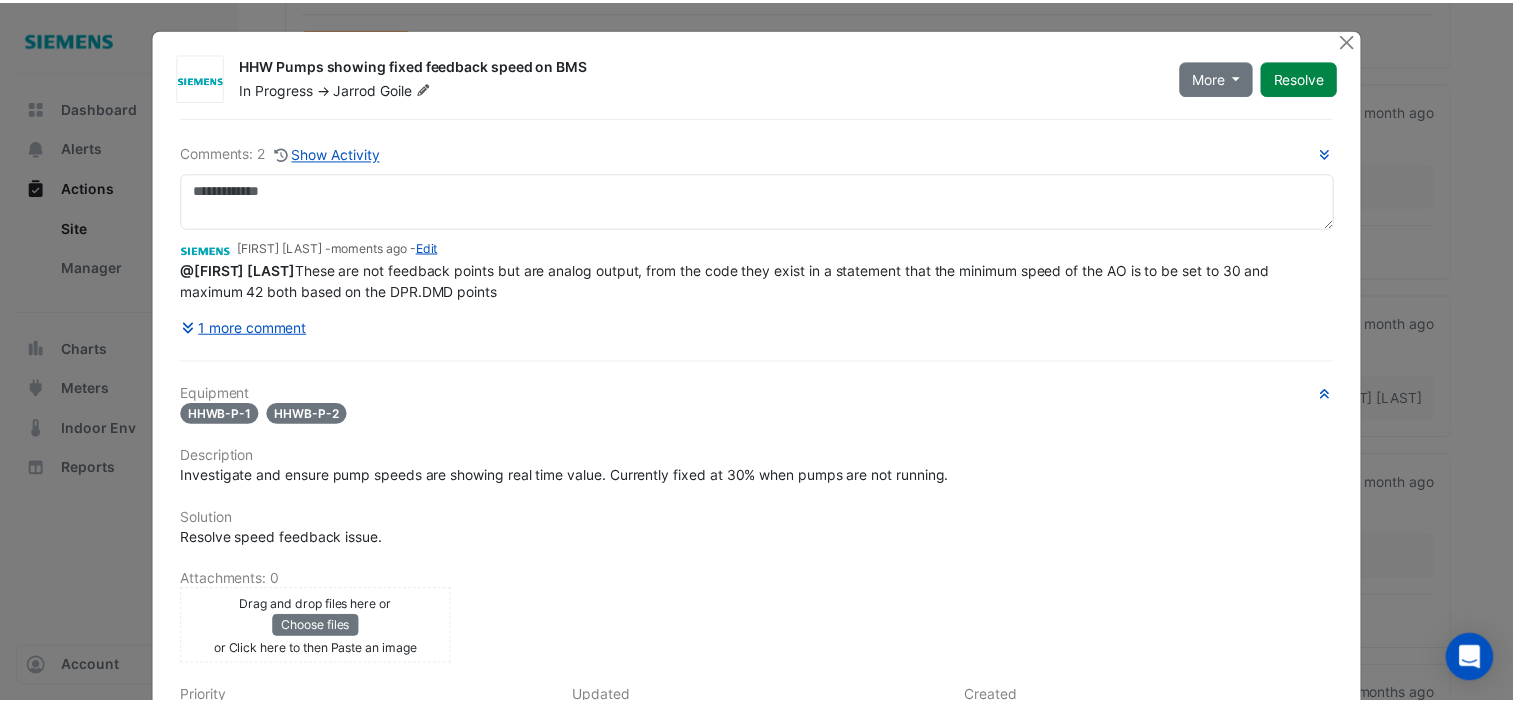 scroll, scrollTop: 0, scrollLeft: 0, axis: both 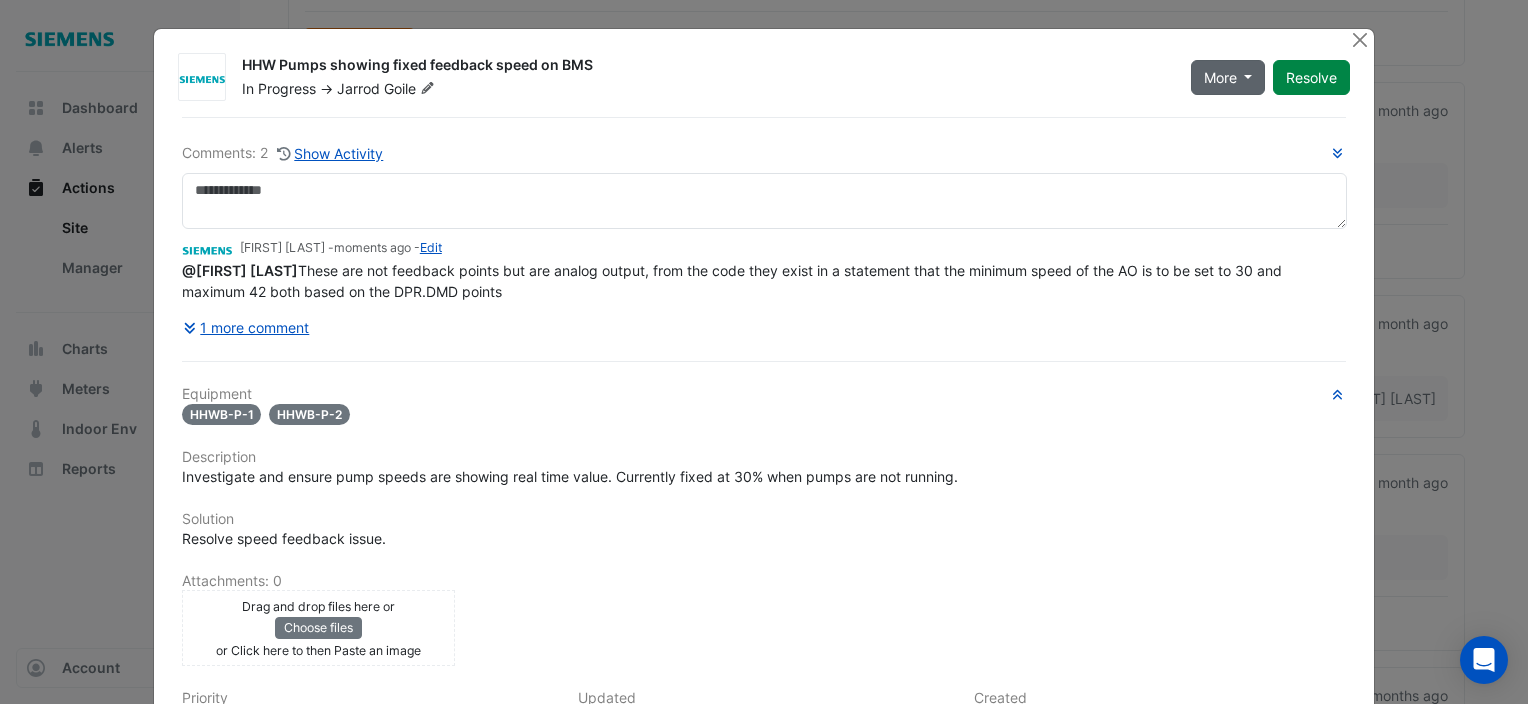 click on "More" at bounding box center (1220, 77) 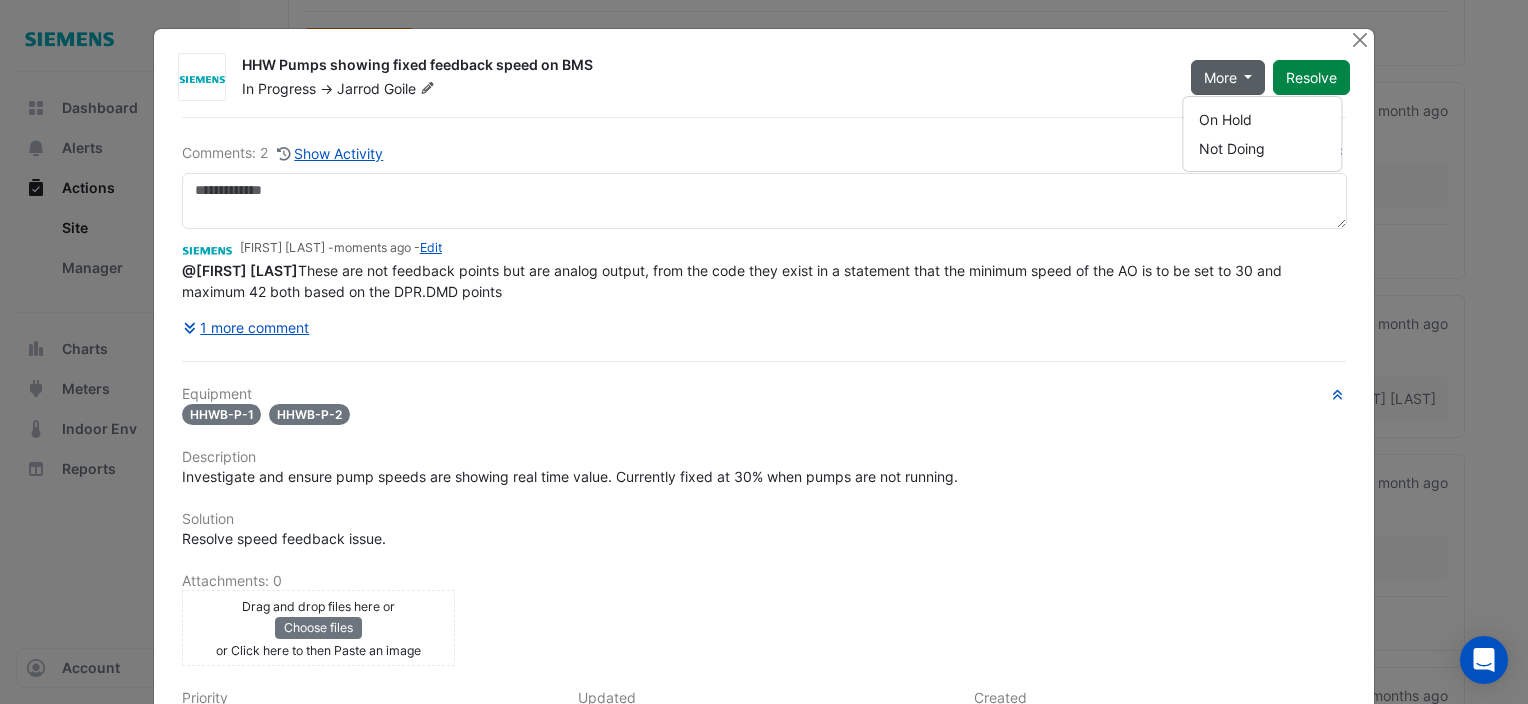 click on "Comments: 2
Show Activity
CIM
[FIRST] [LAST]
[FIRST] [LAST] -  moments ago
-  Edit
@[FIRST] [LAST]
These are not feedback points but are analog output, from the code they exist in a statement that the minimum speed of the AO is to be set to 30 and maximum 42 both based on the DPR.DMD points
1 more comment
Equipment
HHWB-P-1" 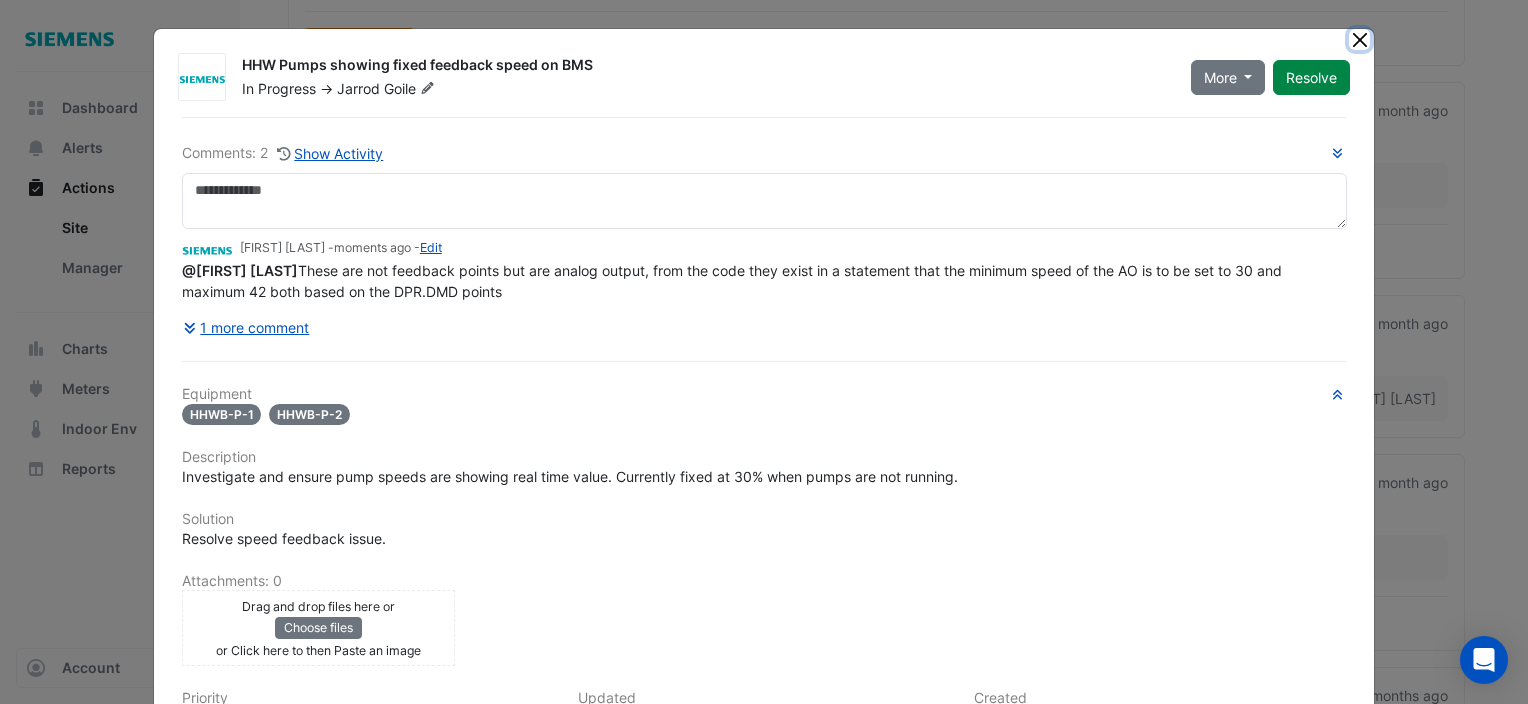 click 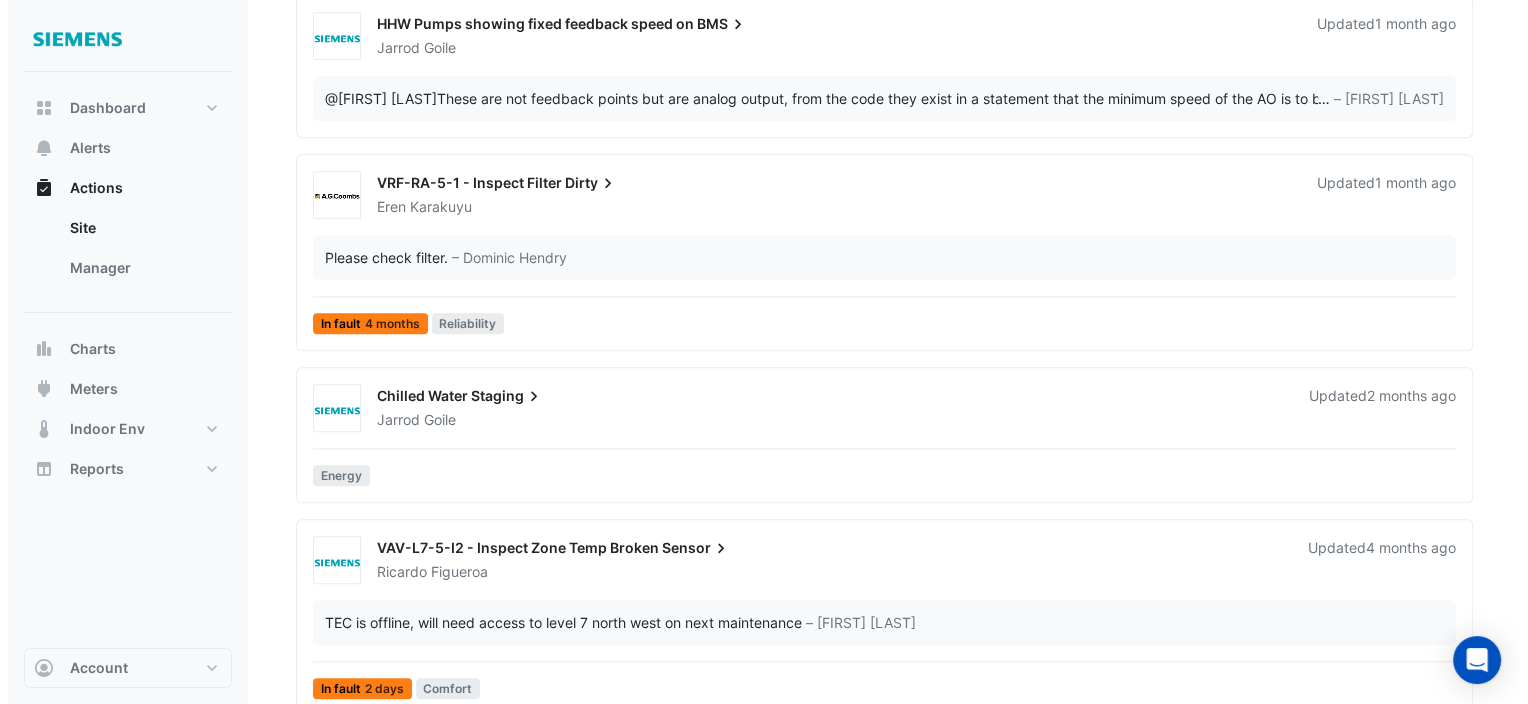 scroll, scrollTop: 1900, scrollLeft: 0, axis: vertical 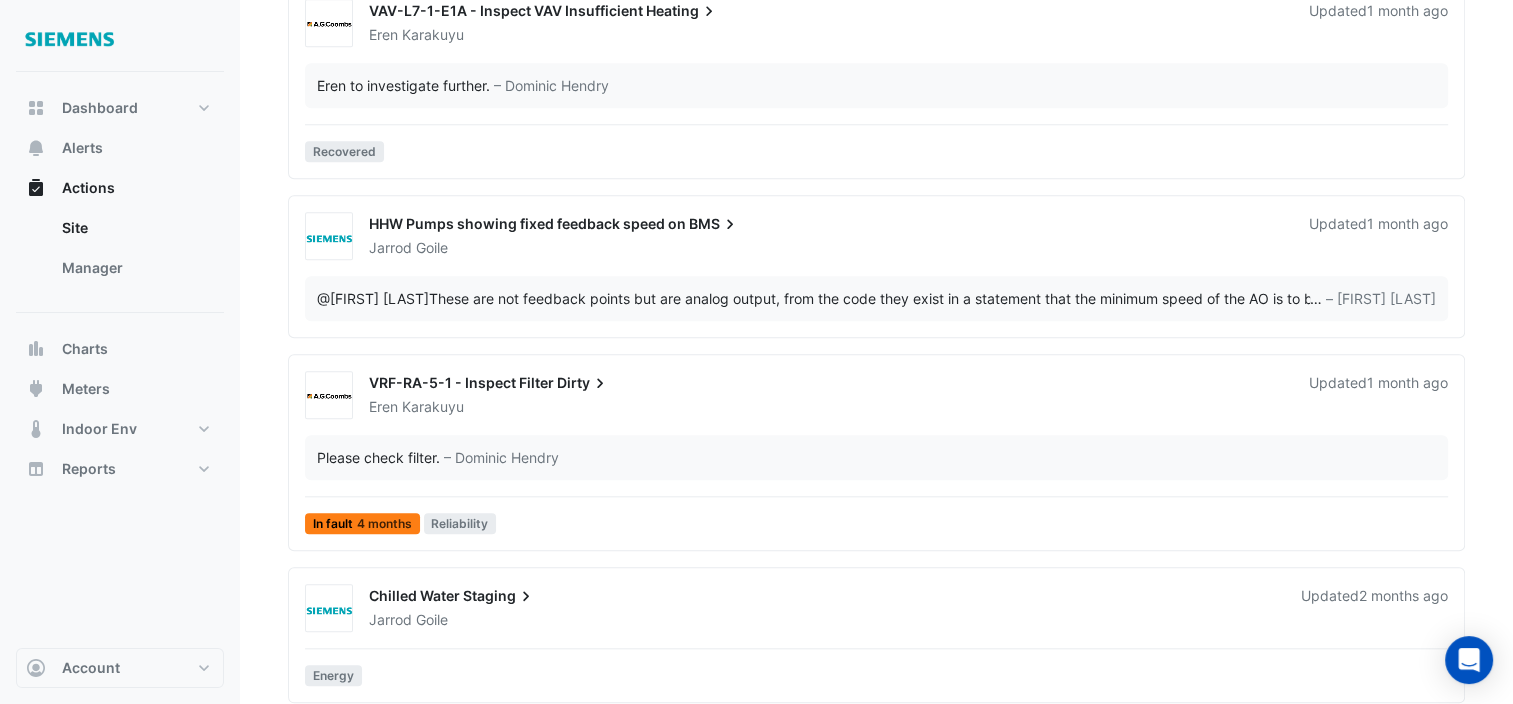 click on "[FIRST]
[GOILE]" at bounding box center [827, 248] 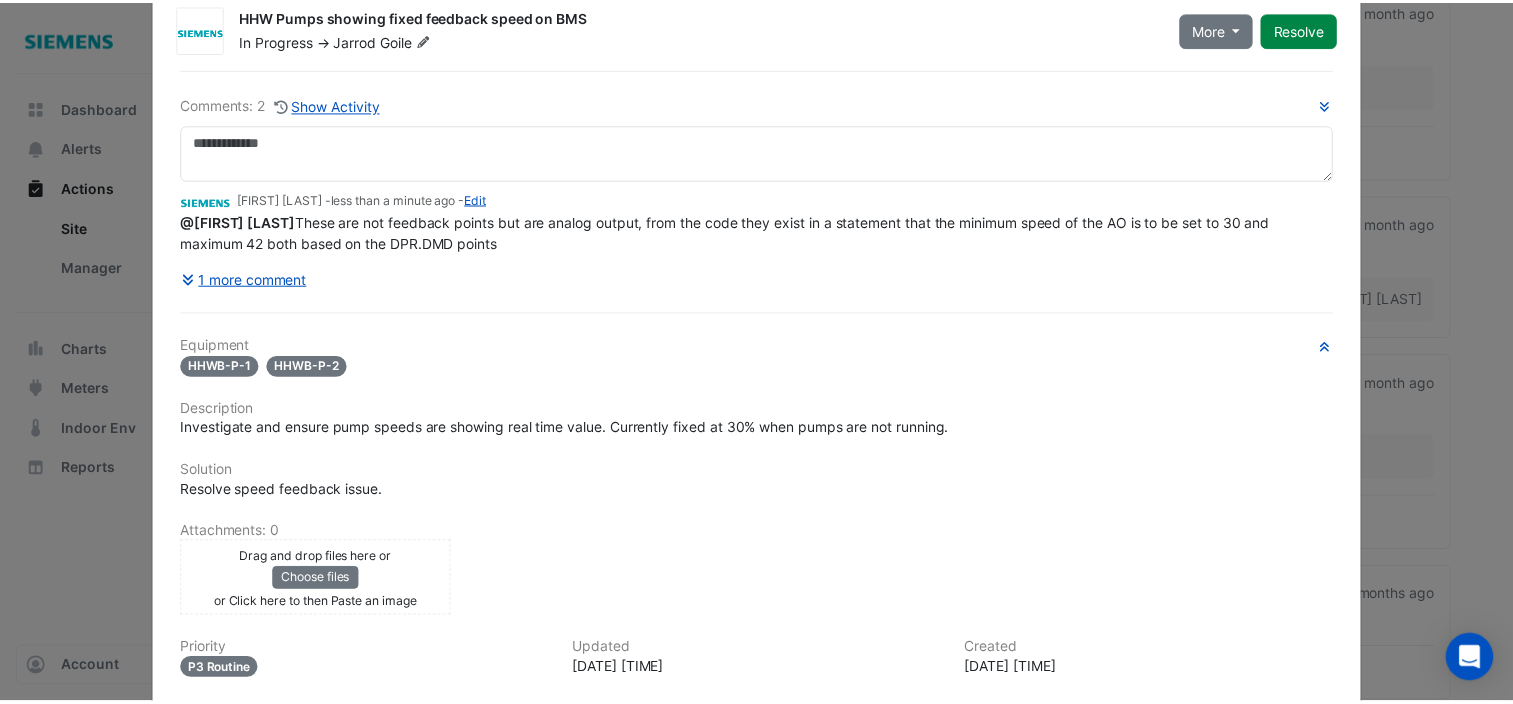 scroll, scrollTop: 0, scrollLeft: 0, axis: both 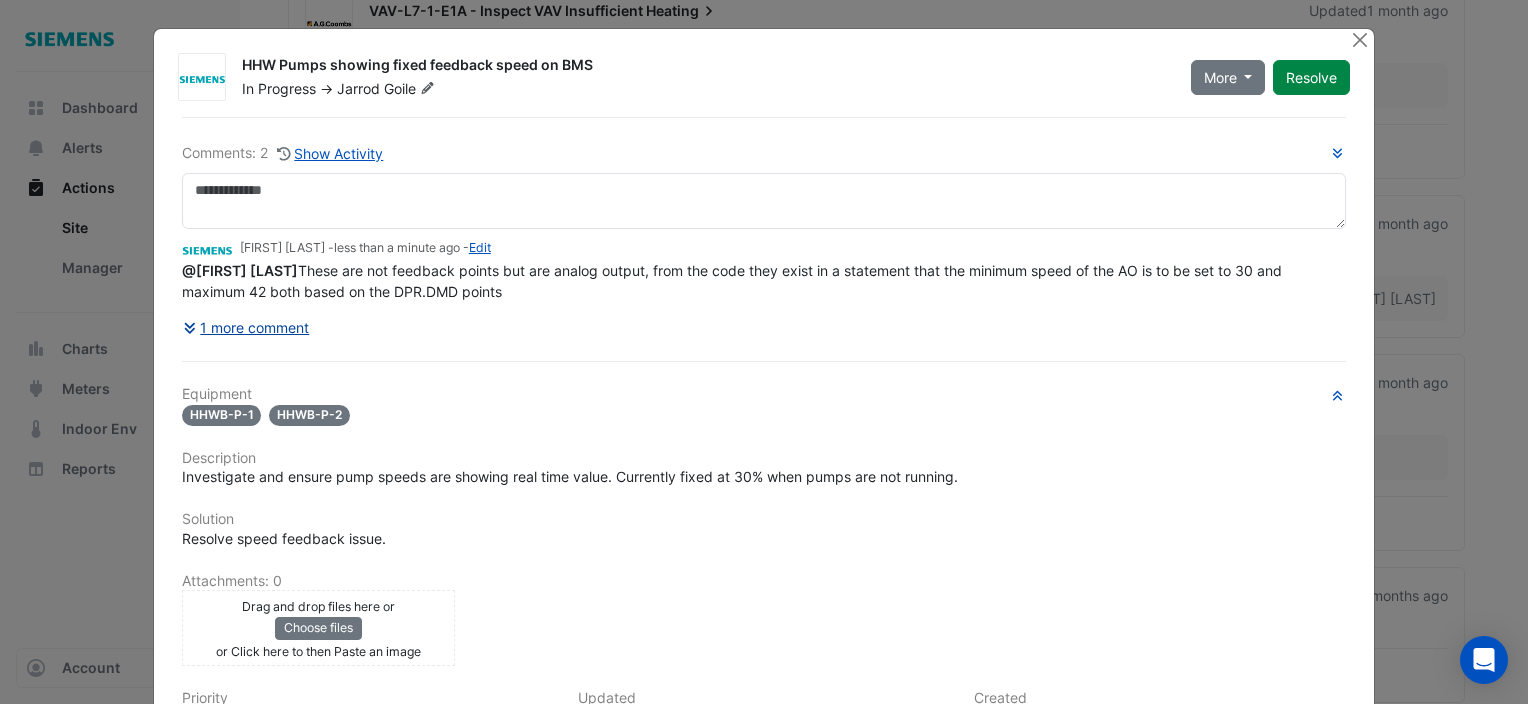 click on "1 more comment" 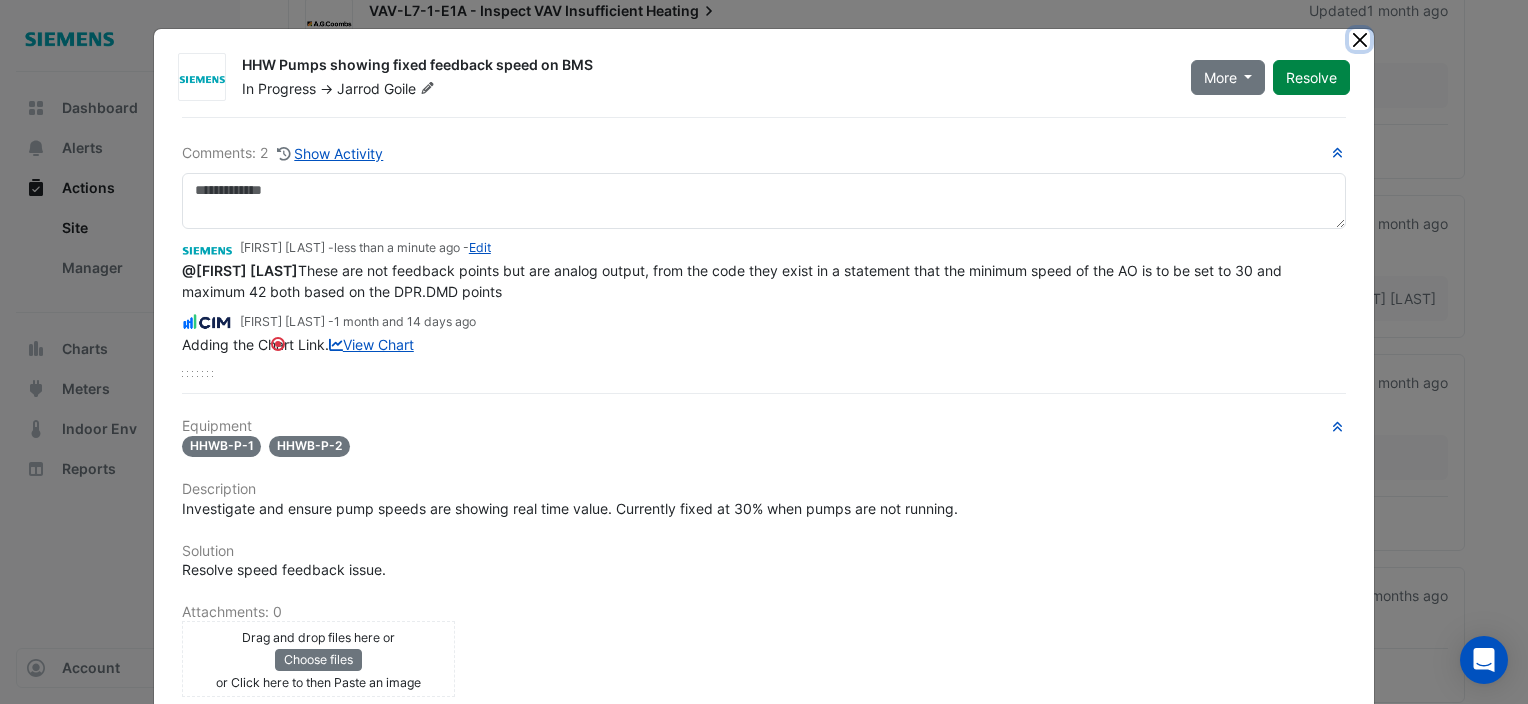 click 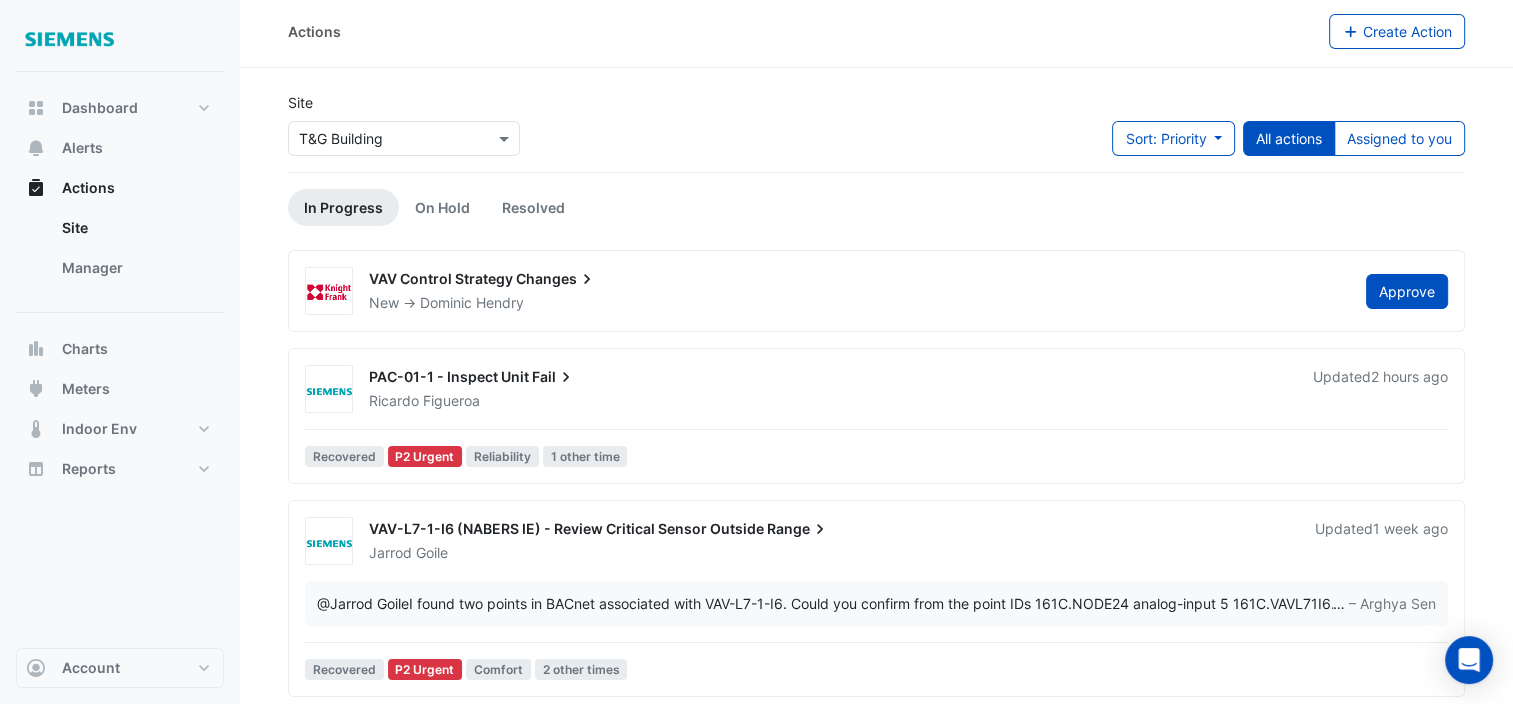 scroll, scrollTop: 0, scrollLeft: 0, axis: both 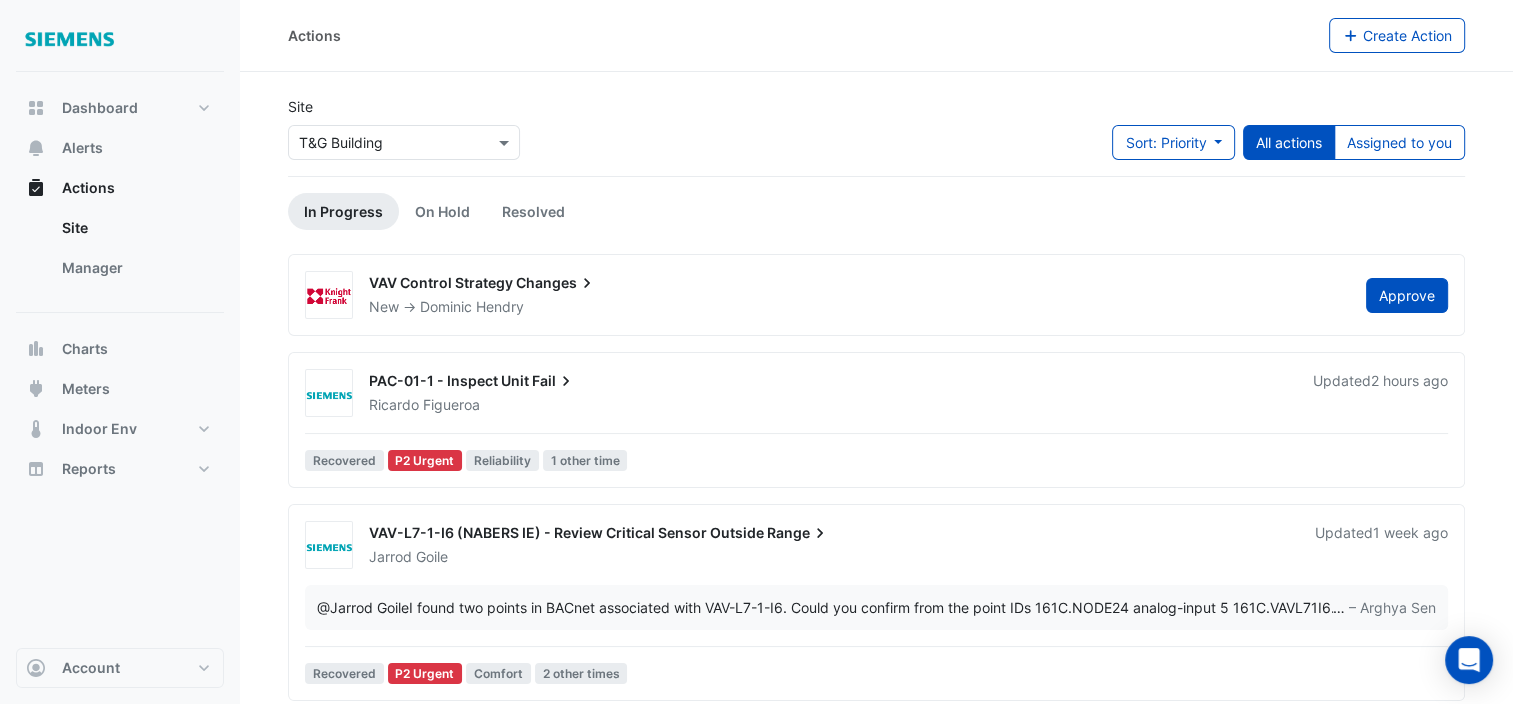 click 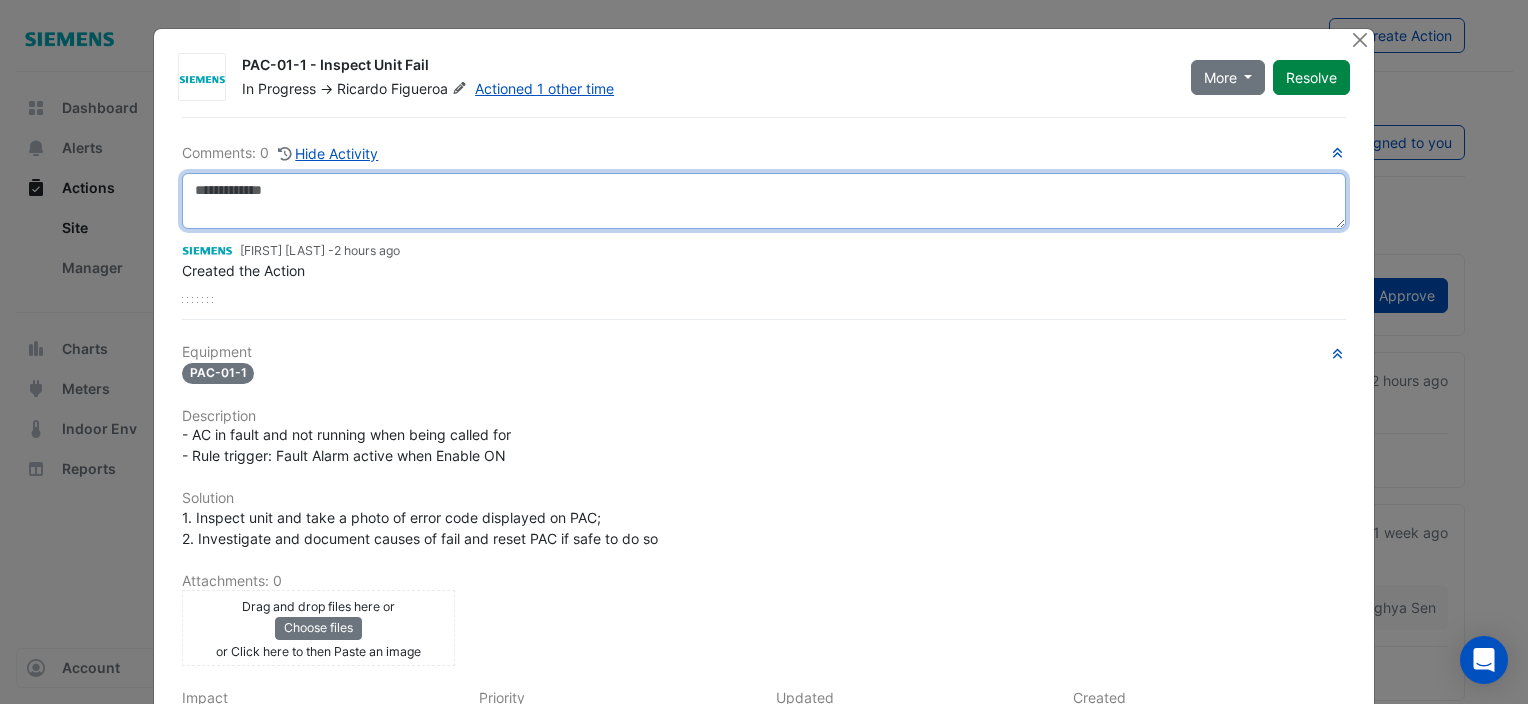 click at bounding box center (764, 201) 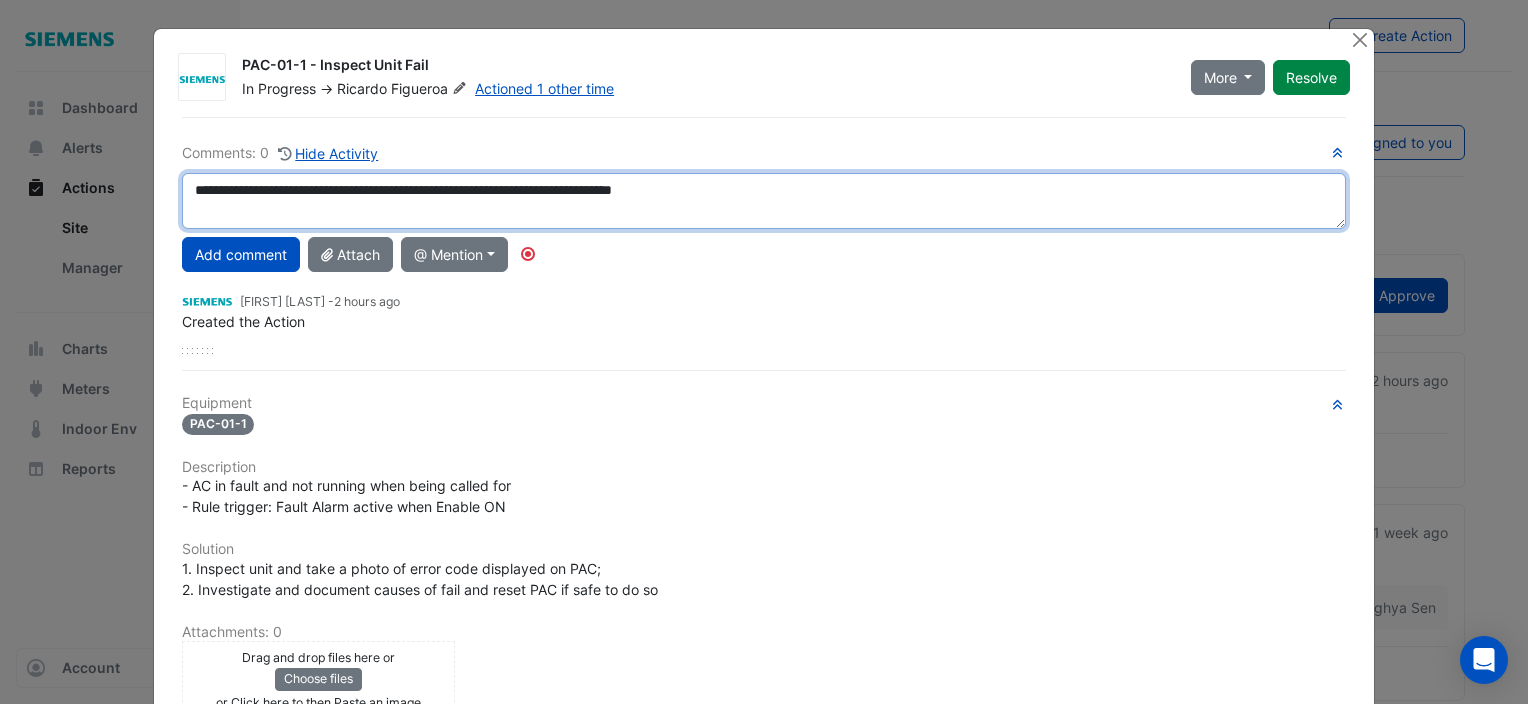 click on "**********" at bounding box center [764, 201] 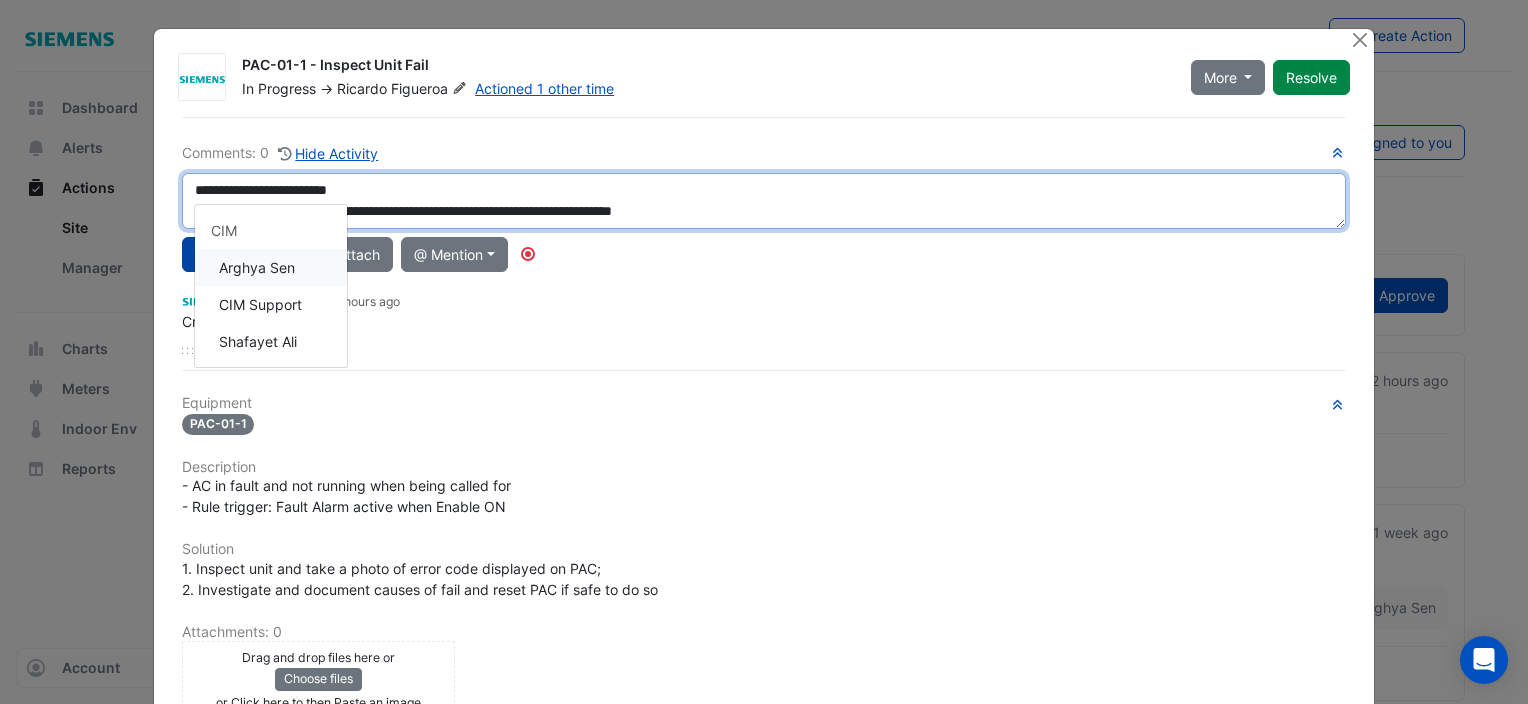 click on "**********" 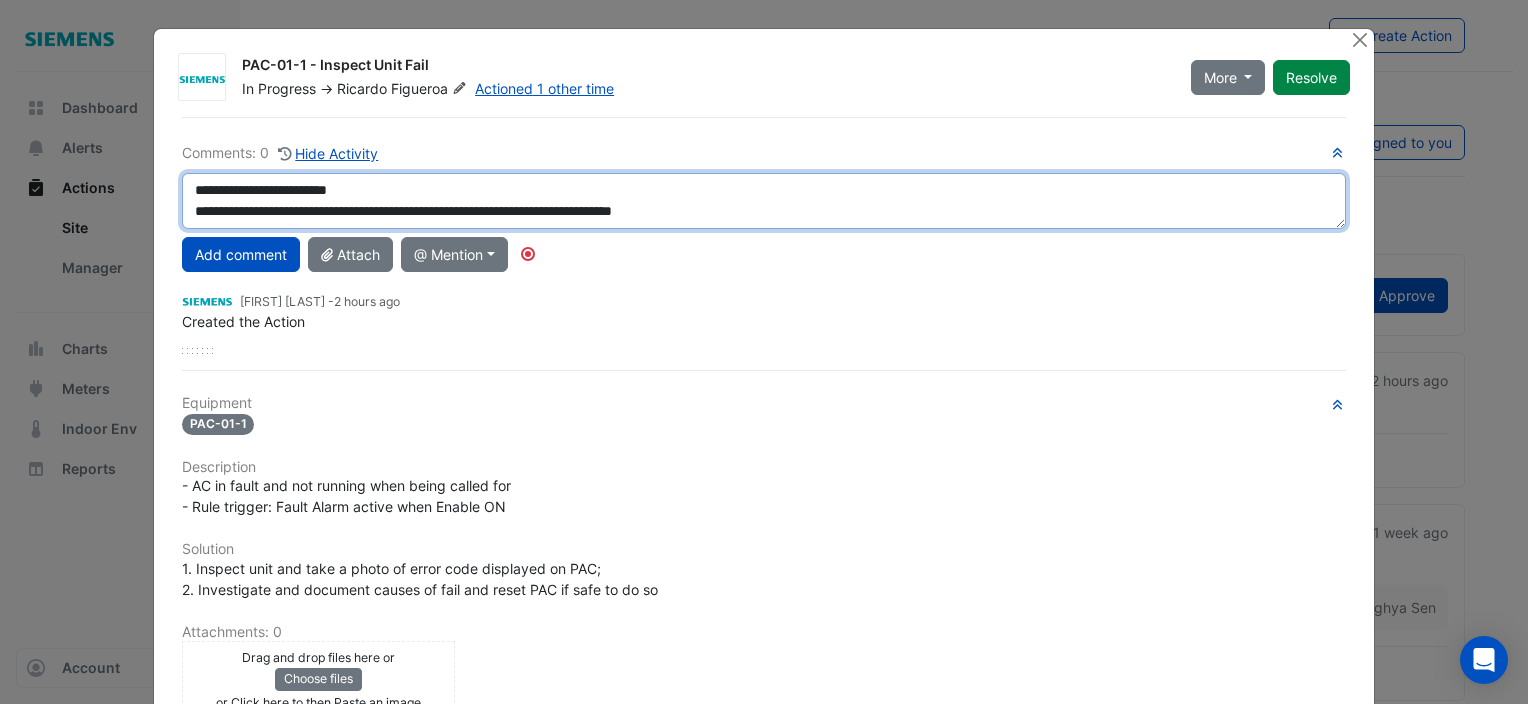 click on "**********" at bounding box center (764, 201) 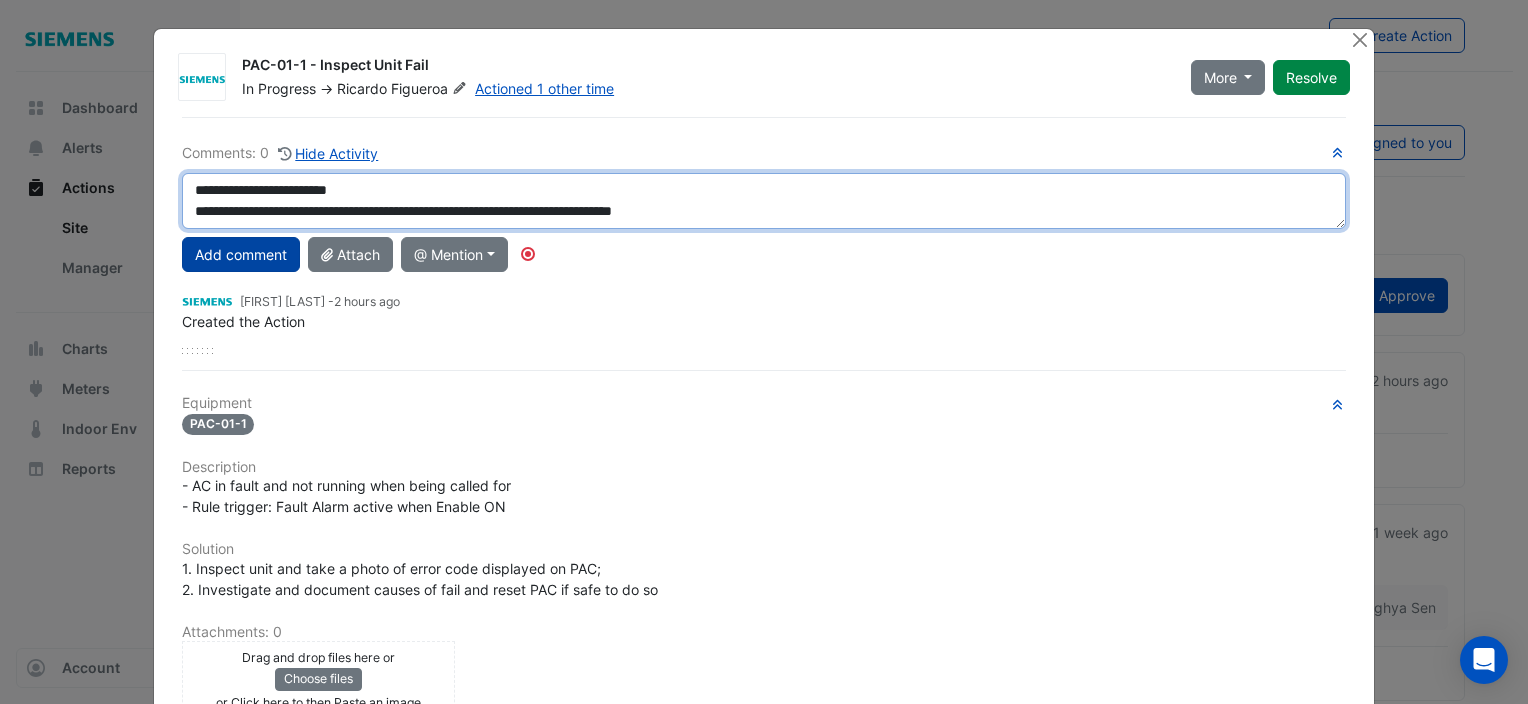type on "**********" 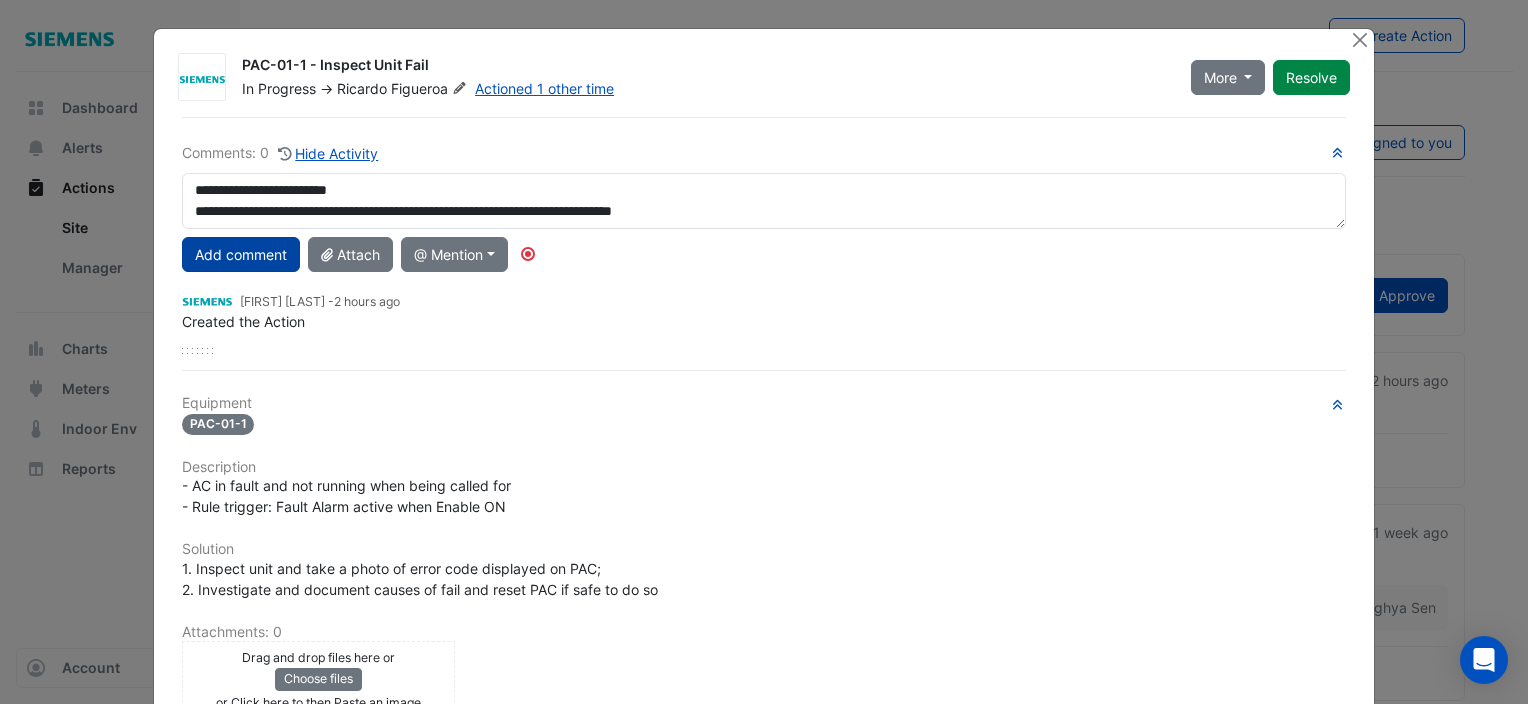 click on "Add comment" 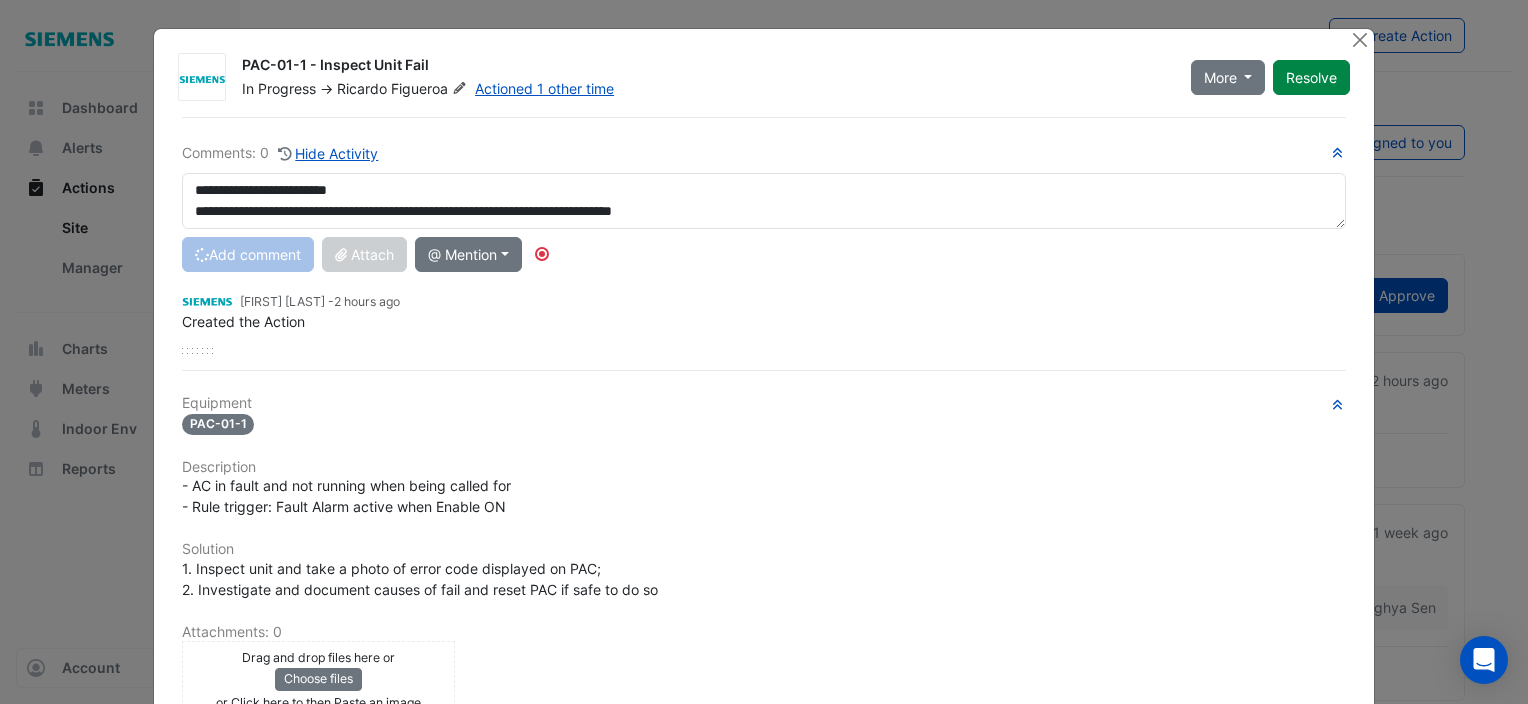 type 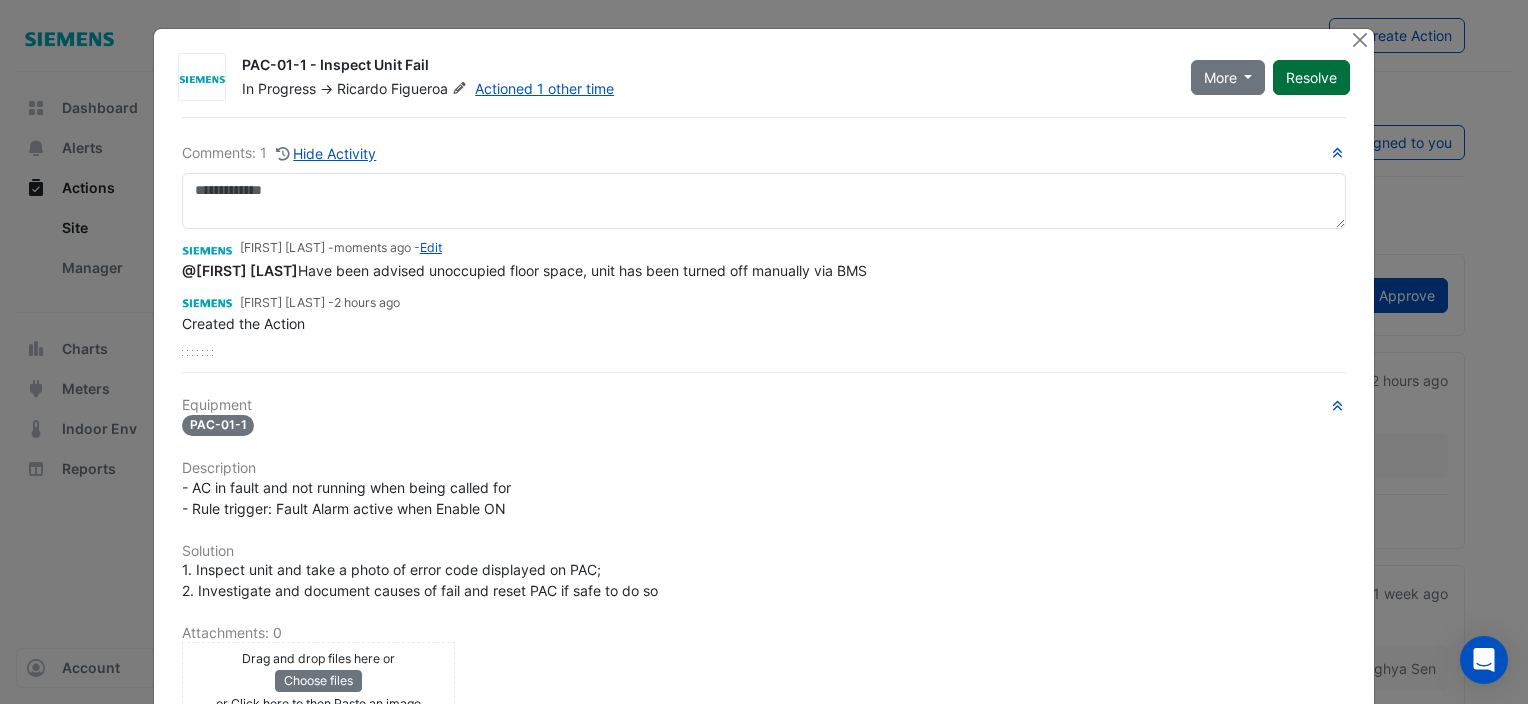 click on "Resolve" 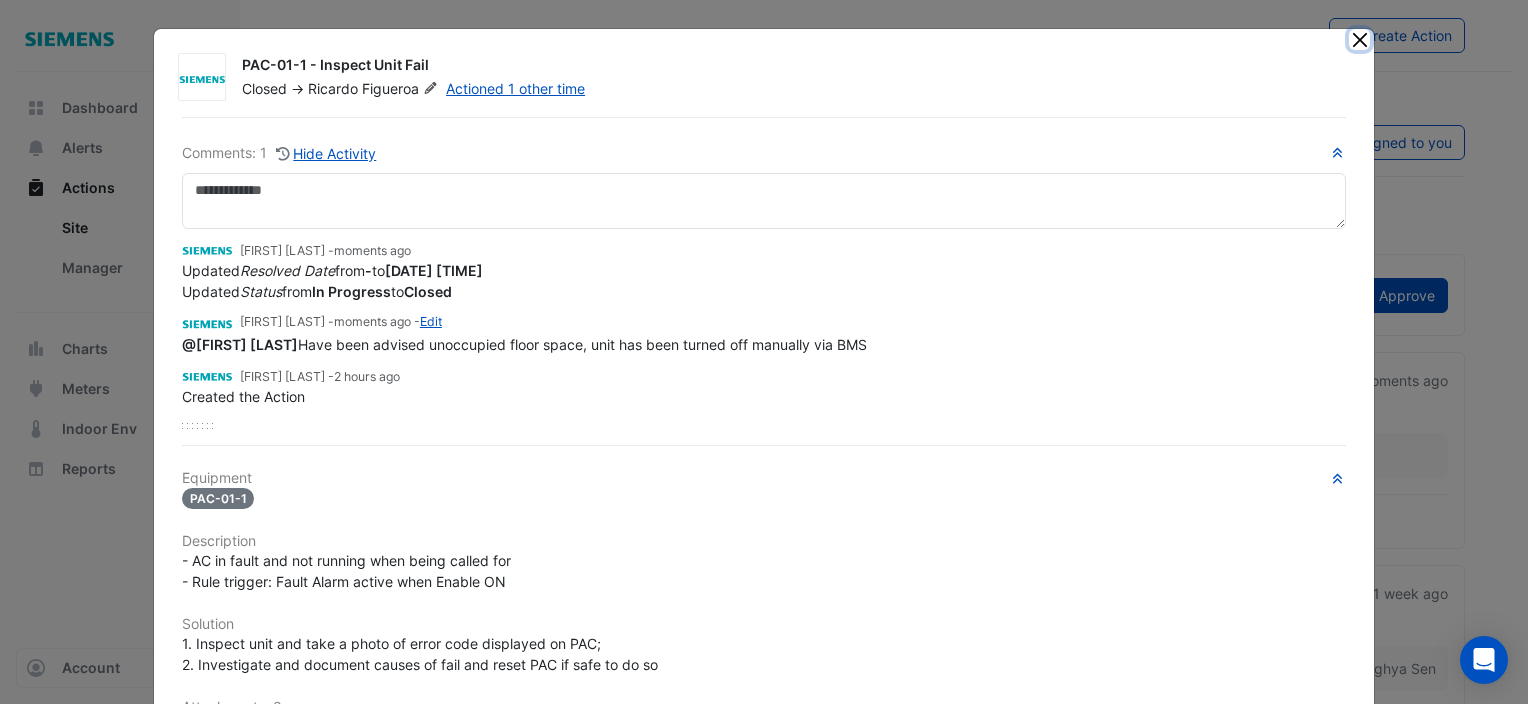 click 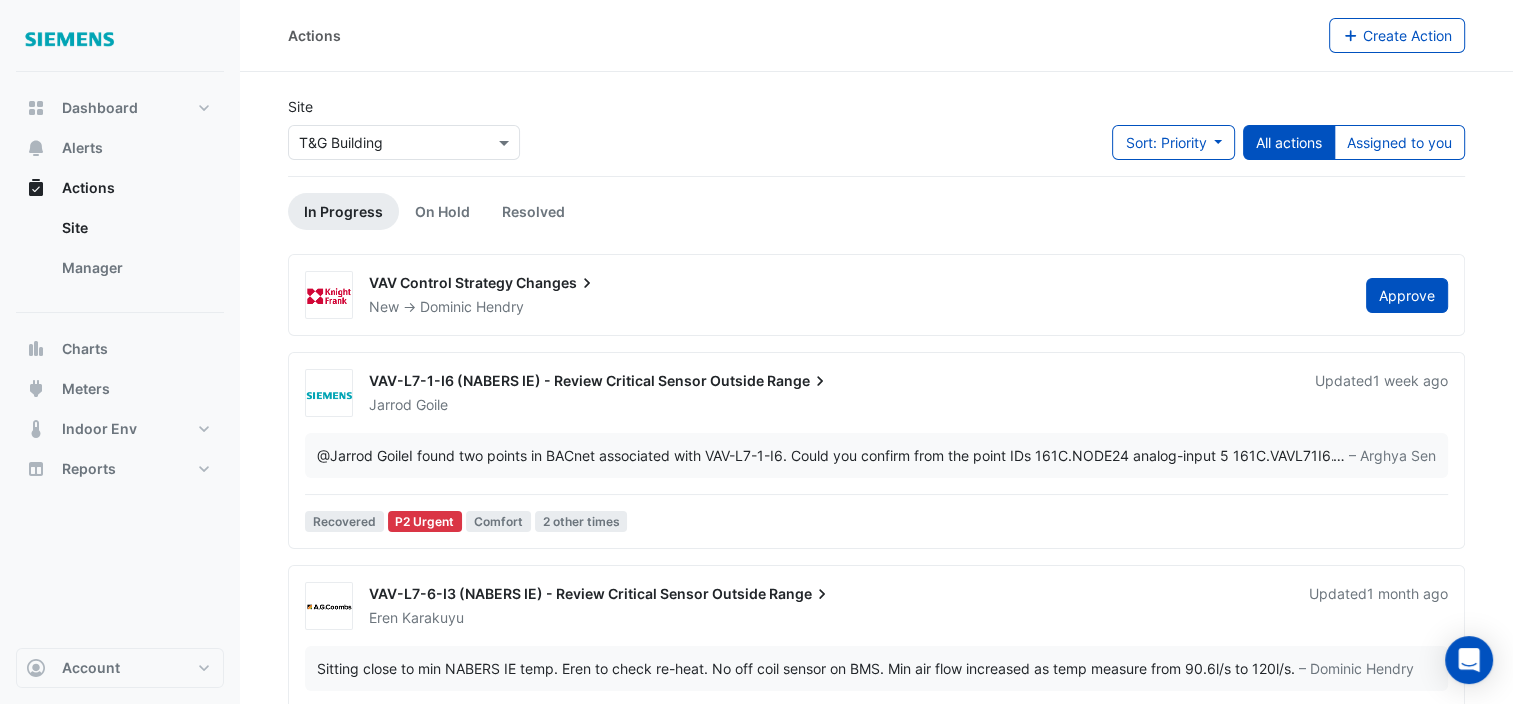 click on "Site
Select a Site × T&G Building
Sort: Priority
Priority
Updated
All actions
Assigned to you
In Progress
On Hold
Resolved
VAV Control Strategy
Changes
New
->" 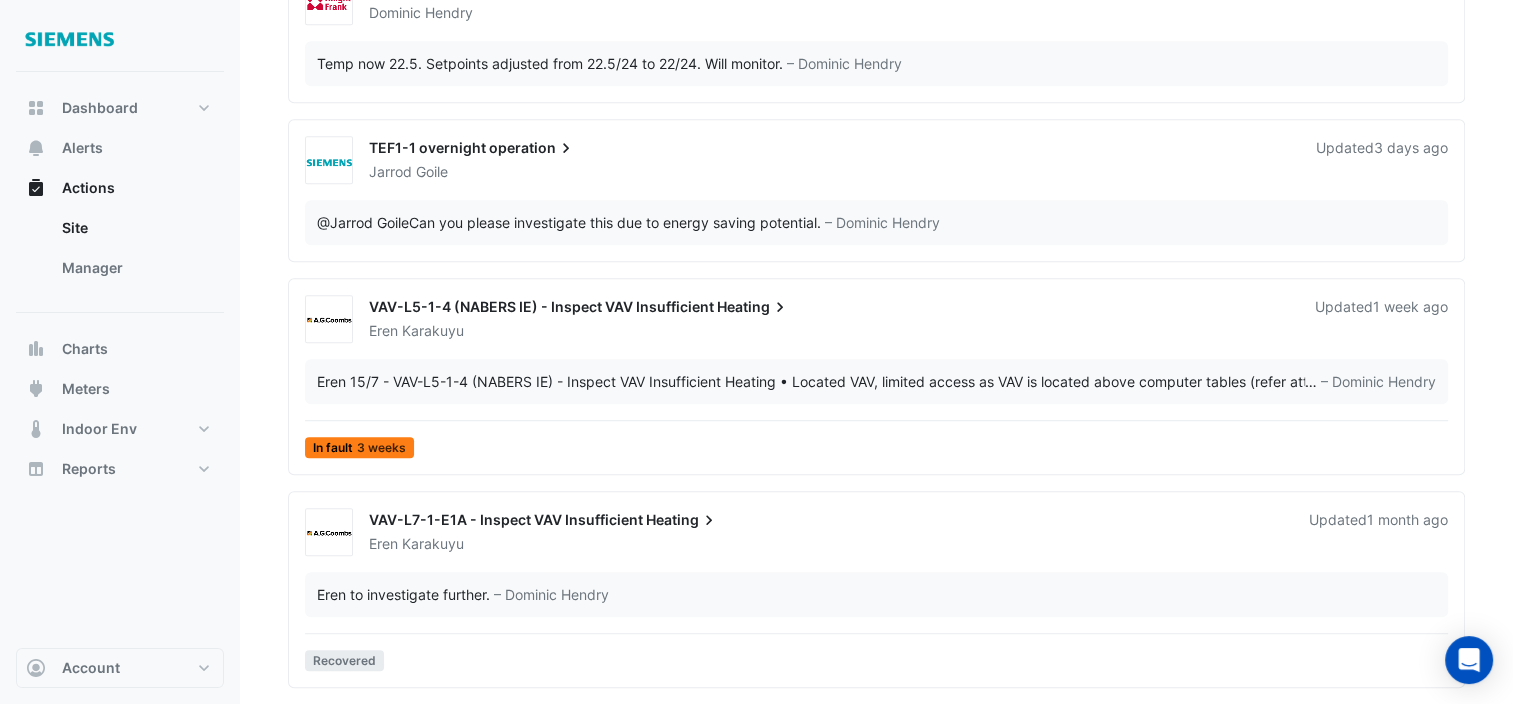 scroll, scrollTop: 1100, scrollLeft: 0, axis: vertical 